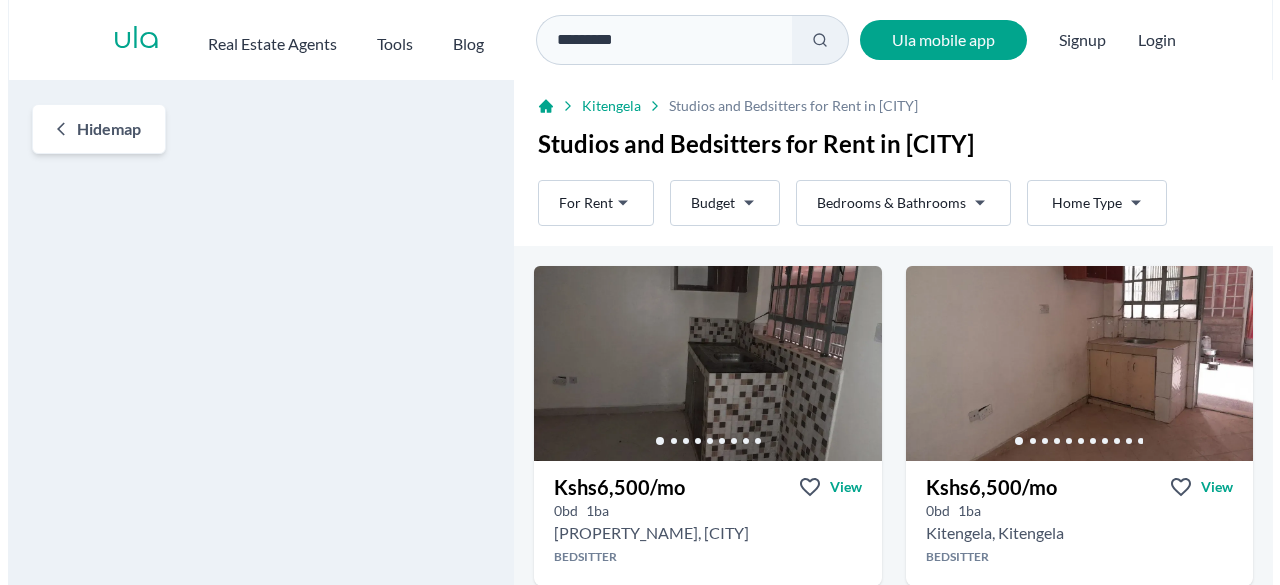 scroll, scrollTop: 15, scrollLeft: 0, axis: vertical 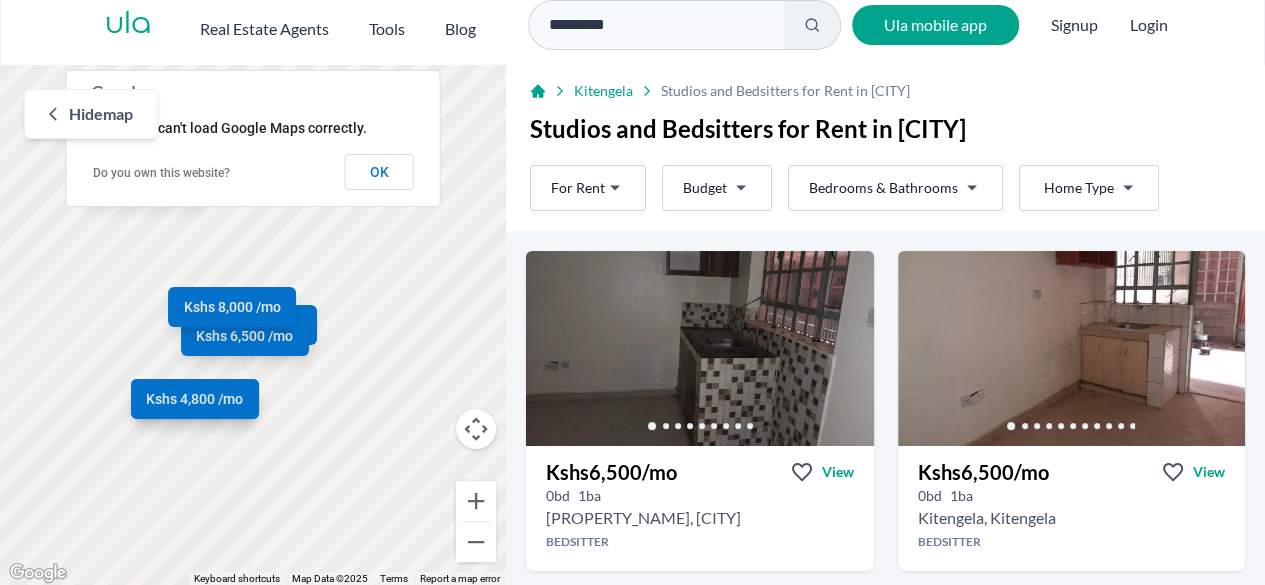 type 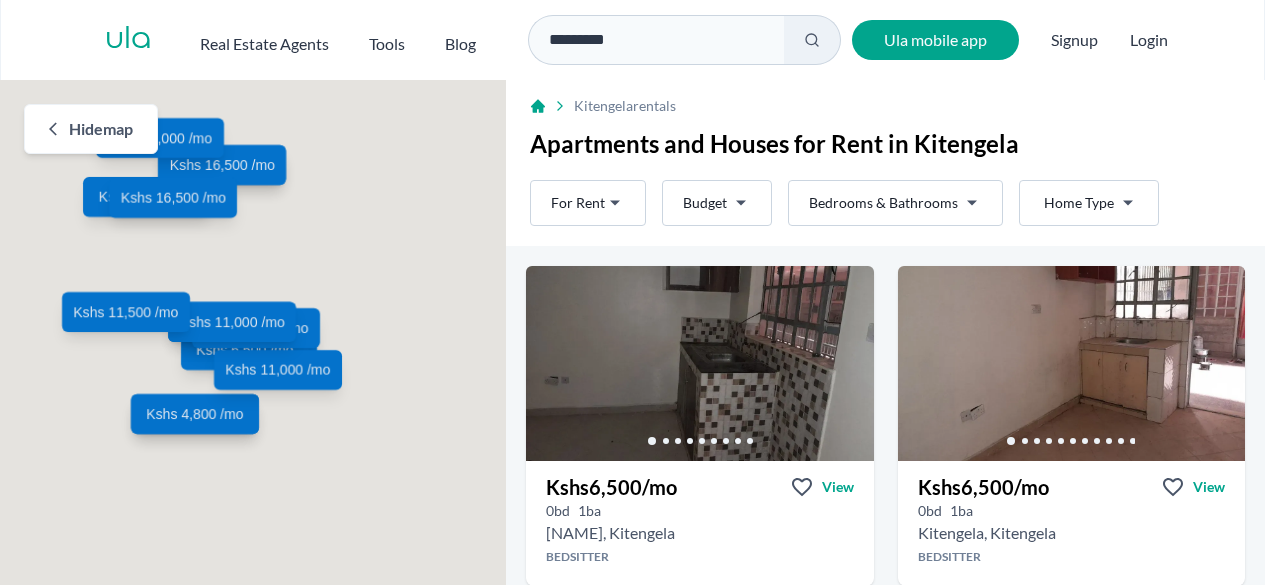 scroll, scrollTop: 0, scrollLeft: 0, axis: both 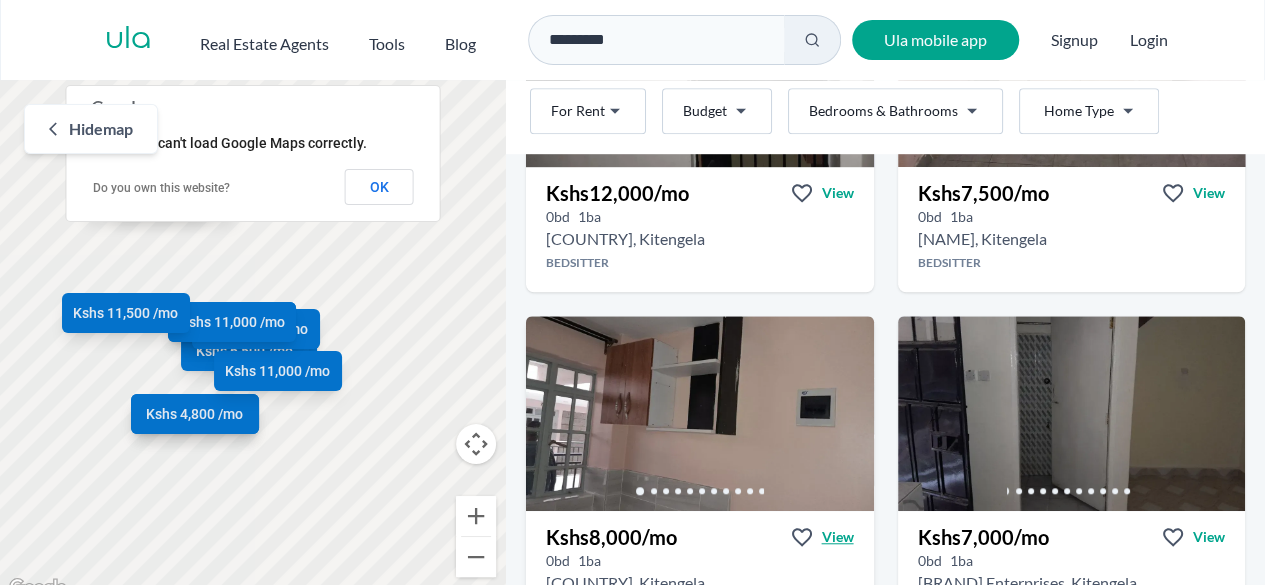 click on "View" at bounding box center (838, 537) 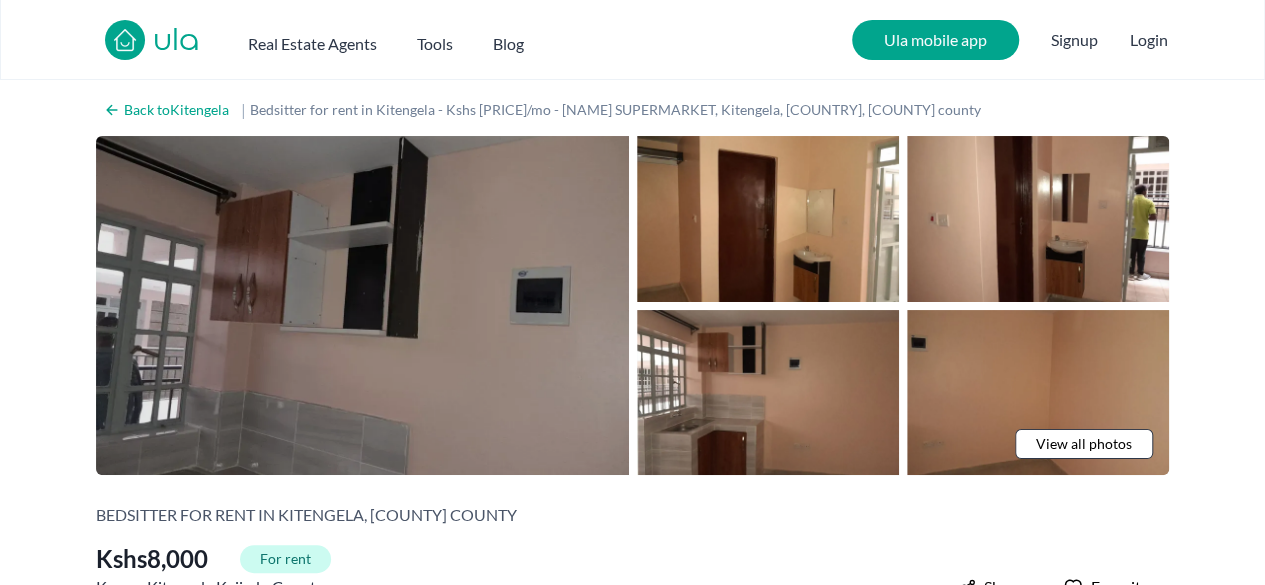 click at bounding box center (362, 305) 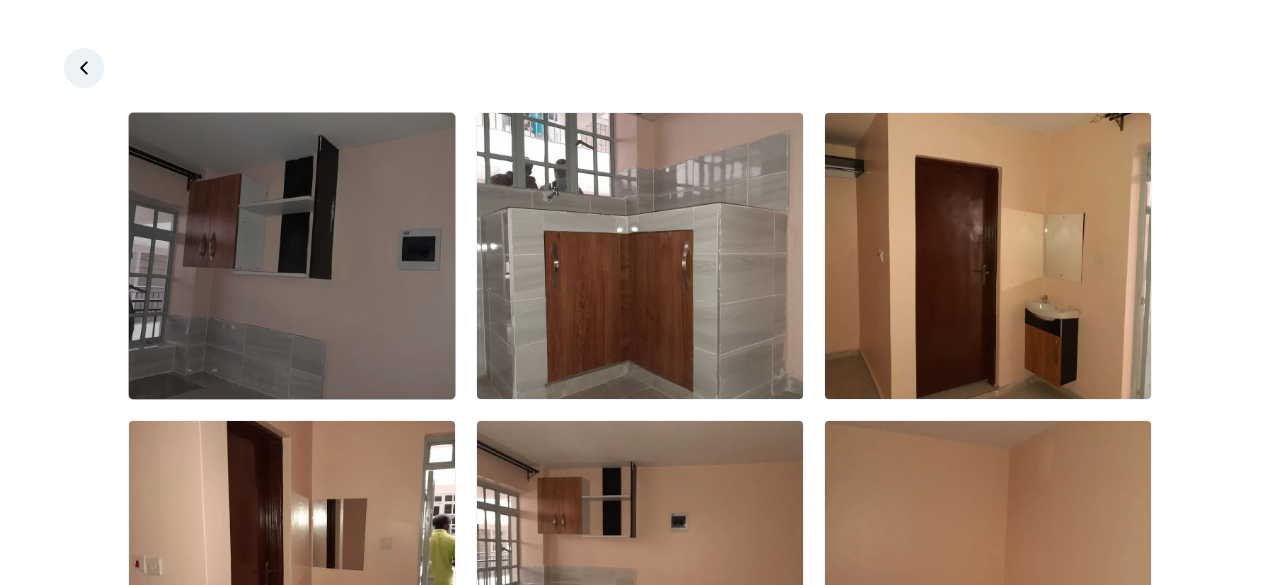 click at bounding box center [292, 256] 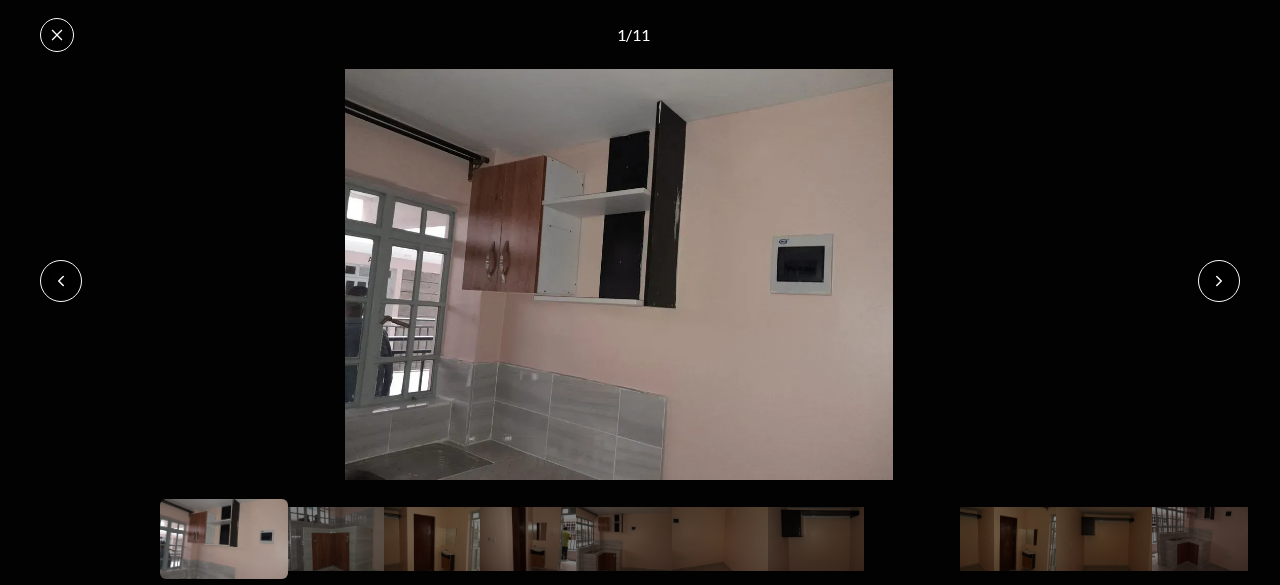 click at bounding box center (1219, 281) 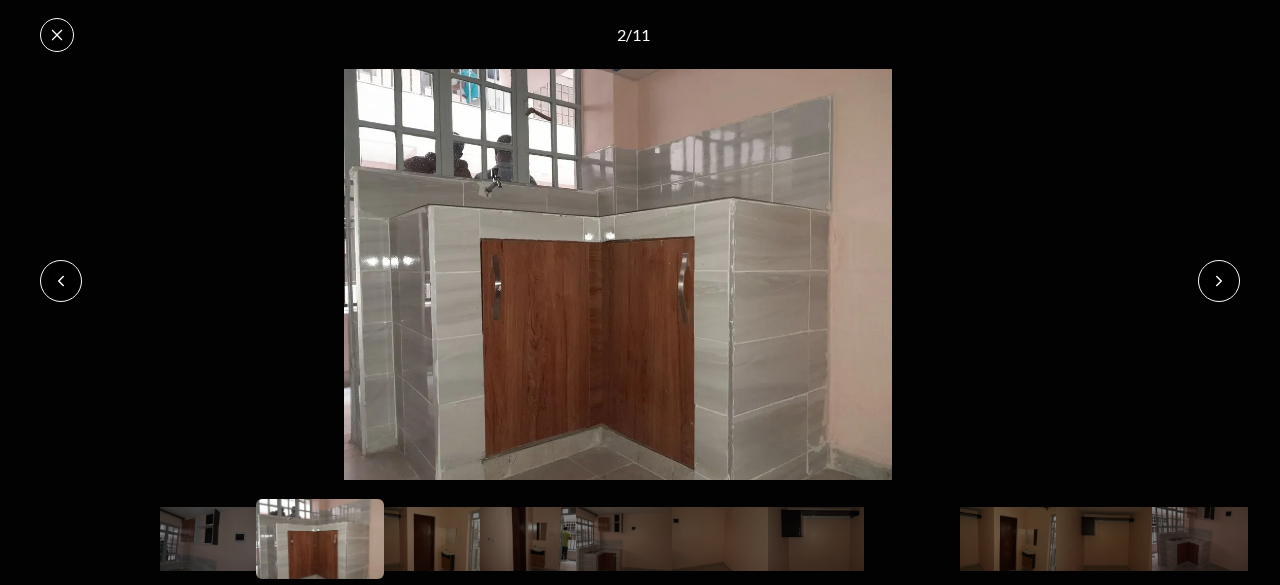 click at bounding box center [1219, 281] 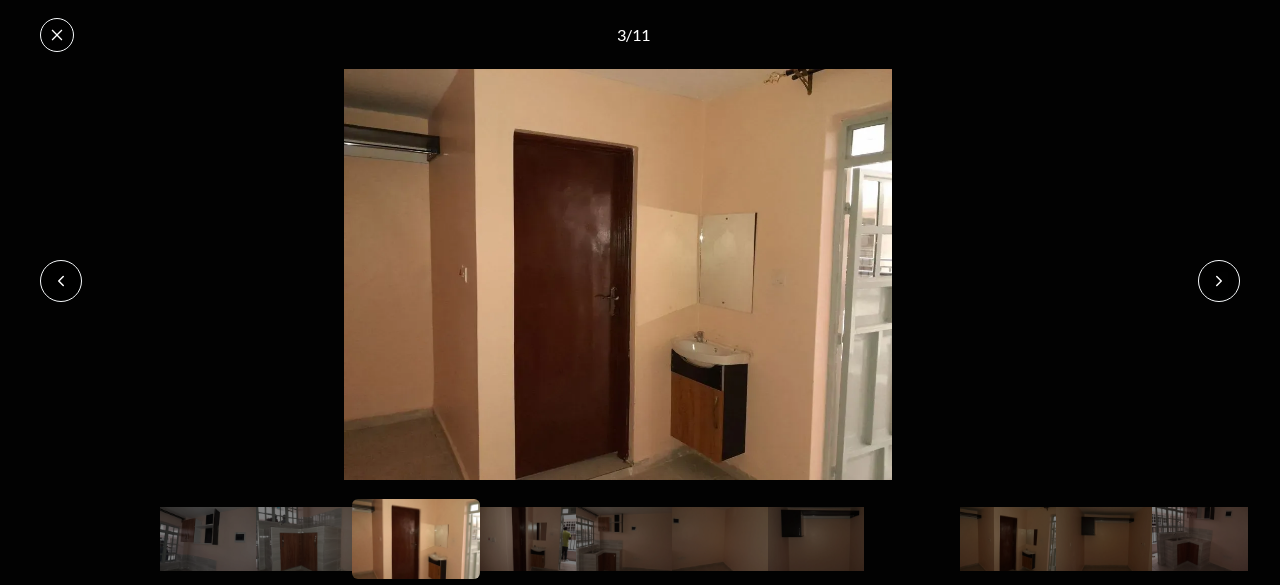 click 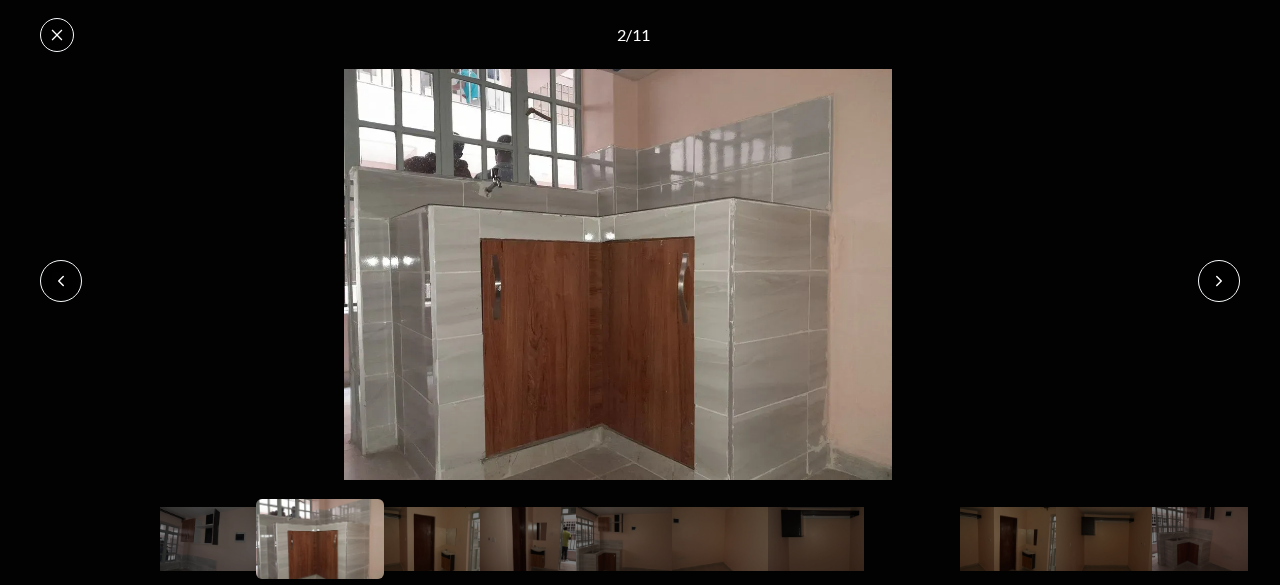 click at bounding box center [1219, 281] 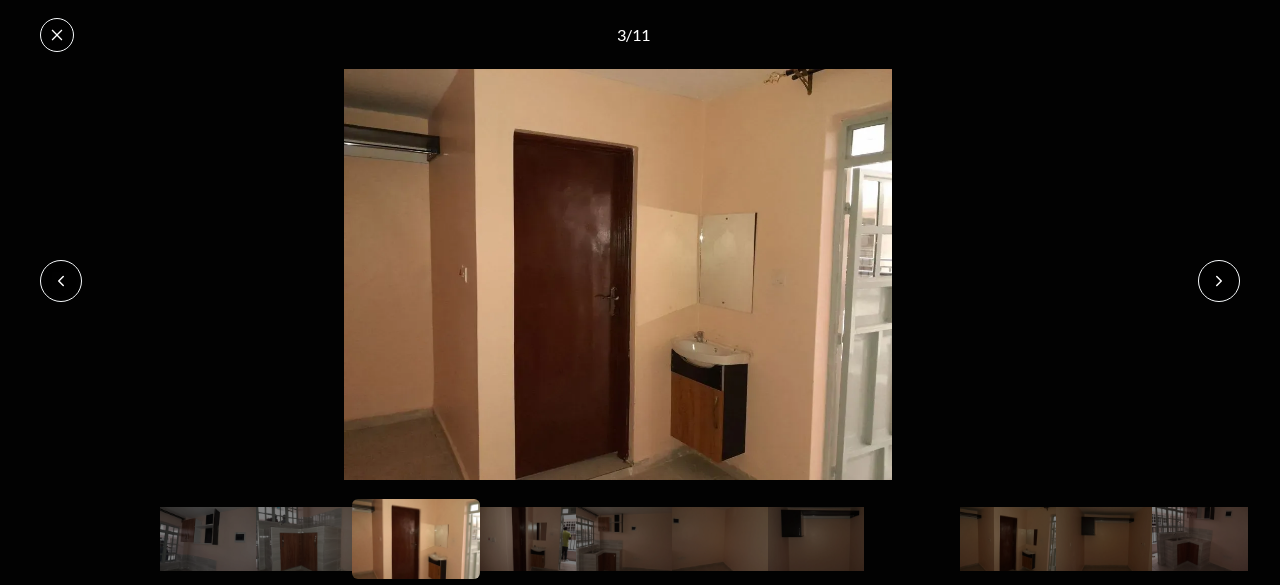 click at bounding box center [1219, 281] 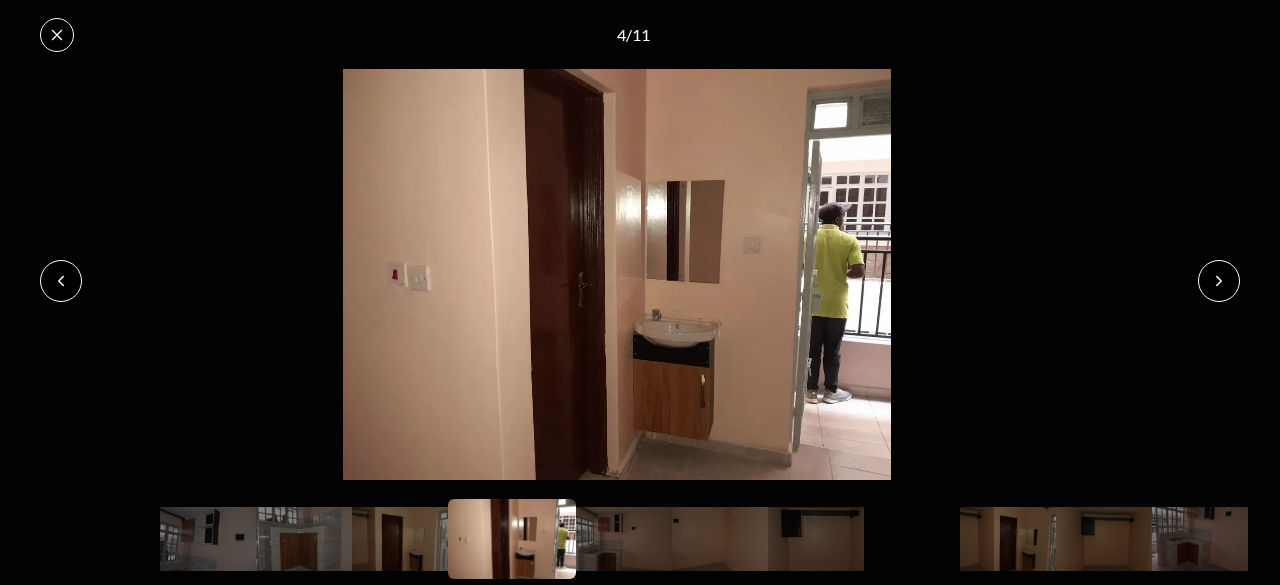 click at bounding box center [1219, 281] 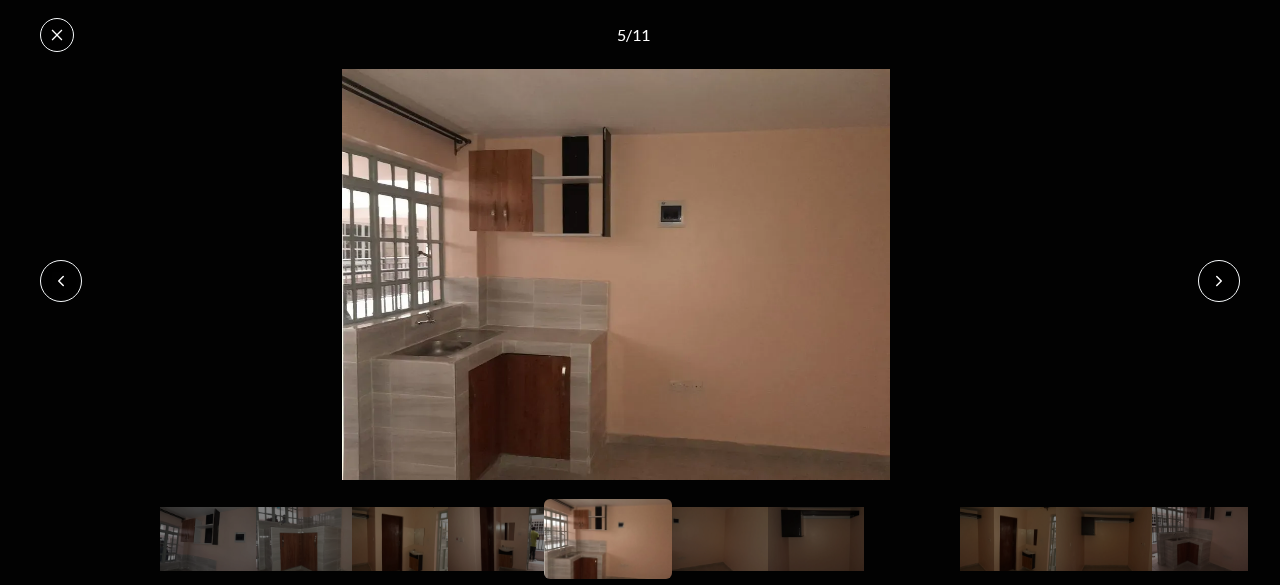 click at bounding box center (1219, 281) 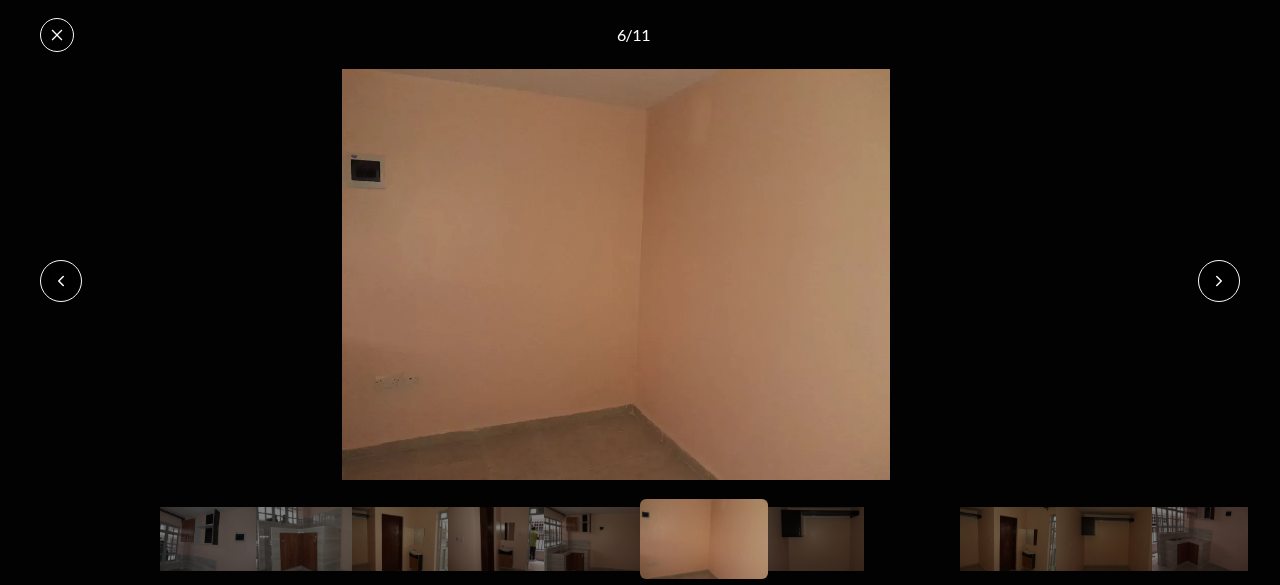 click at bounding box center [1219, 281] 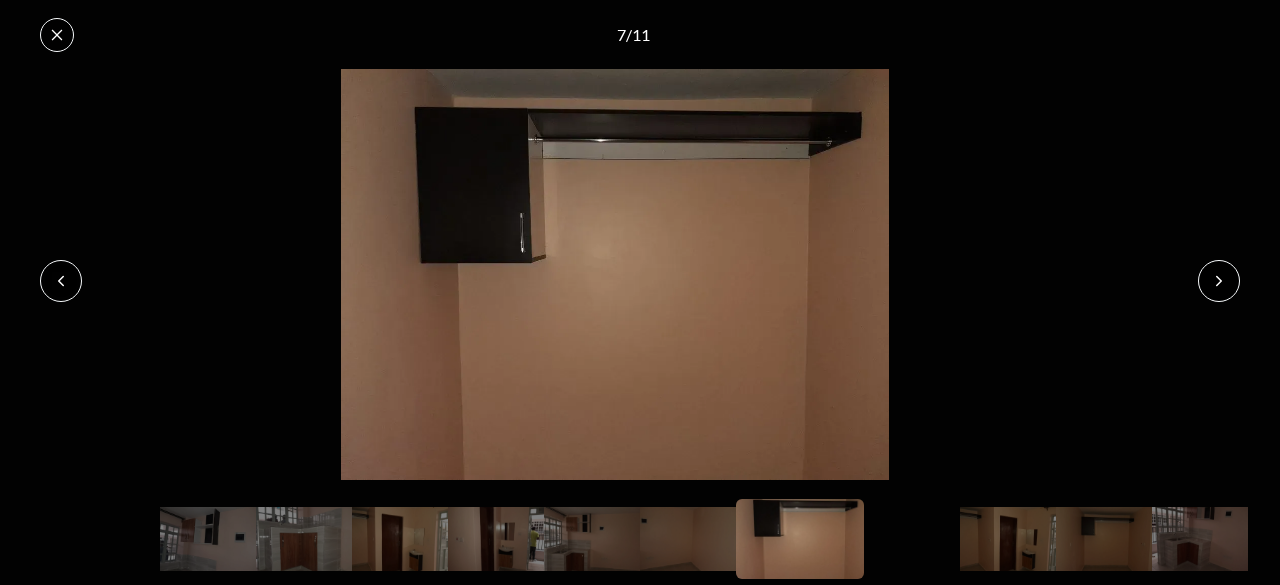 click at bounding box center (1219, 281) 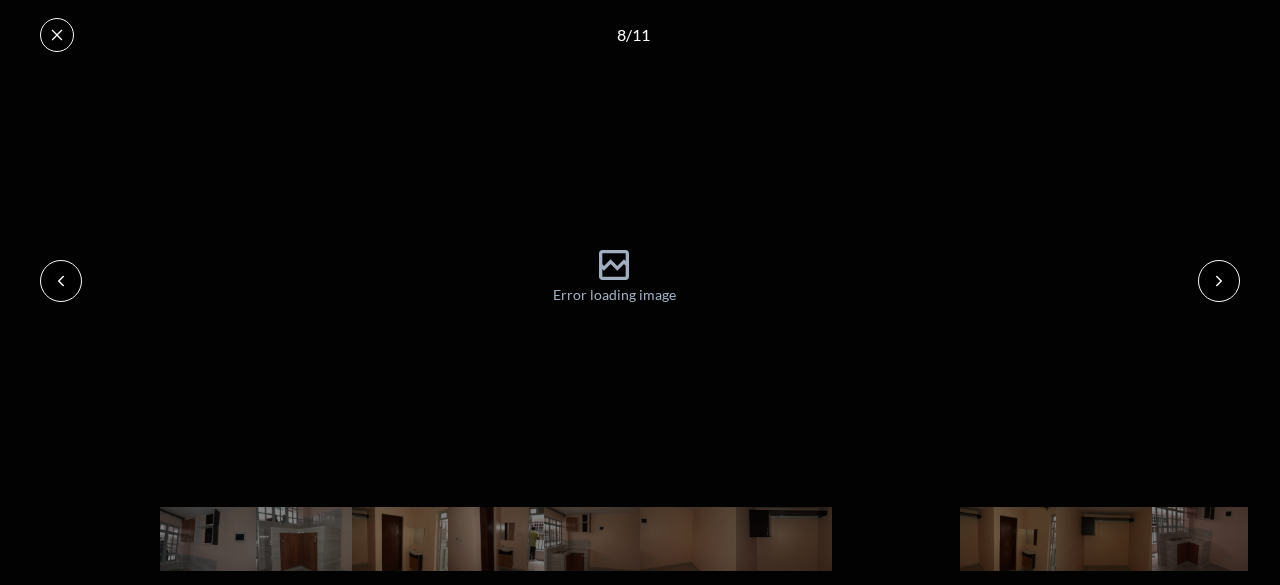 click at bounding box center [1219, 281] 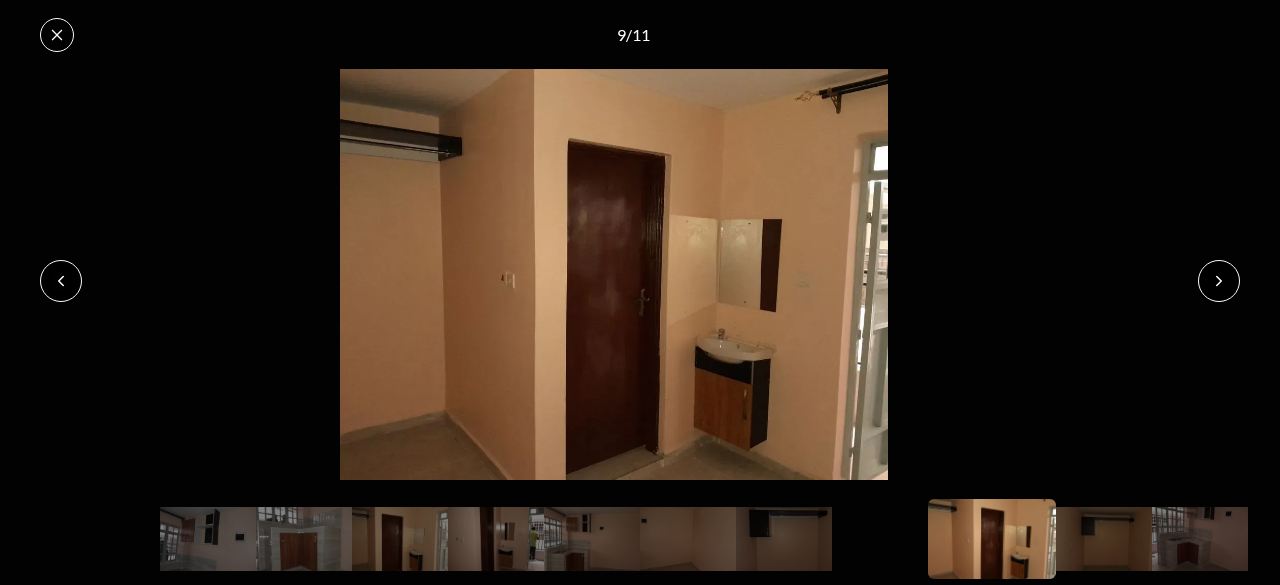 click at bounding box center (1219, 281) 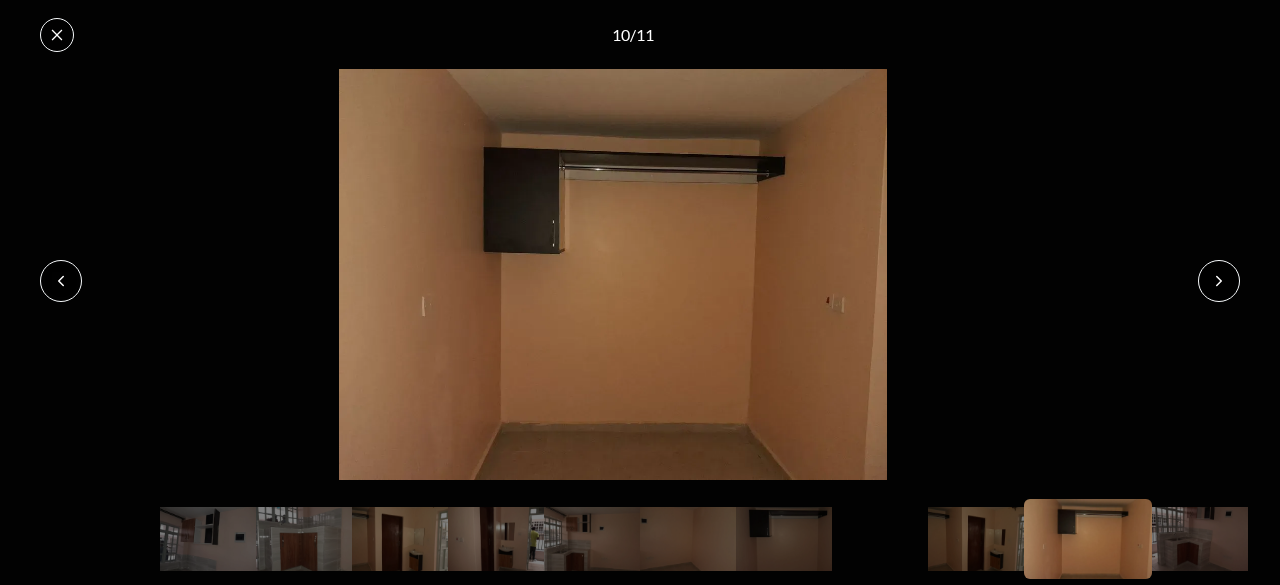 click at bounding box center [1219, 281] 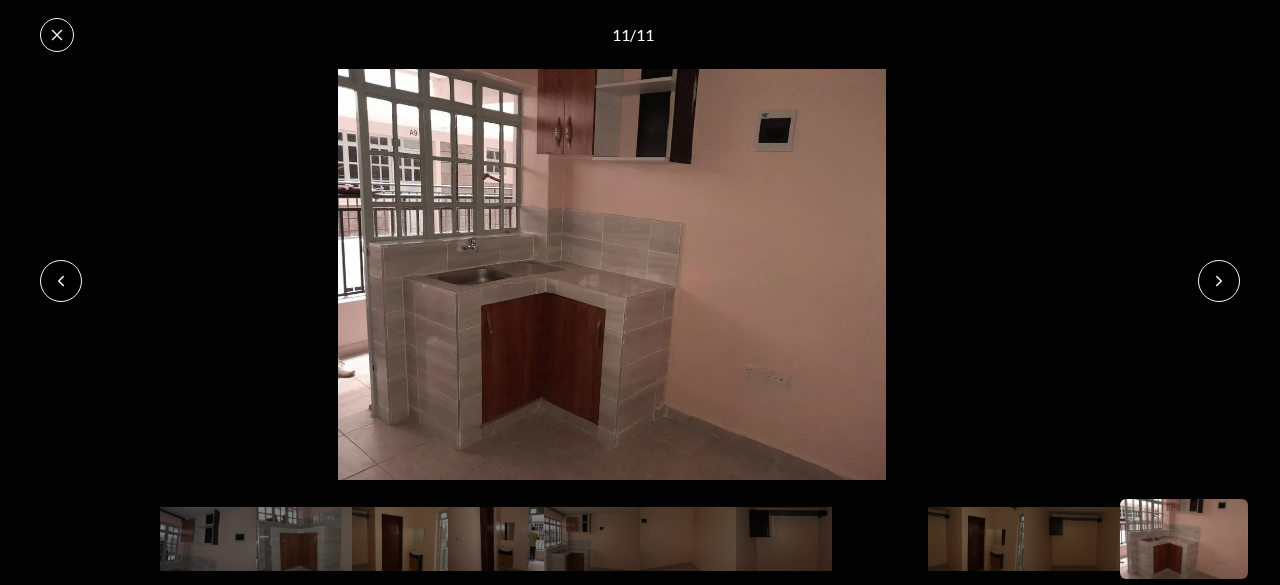 click at bounding box center [1219, 281] 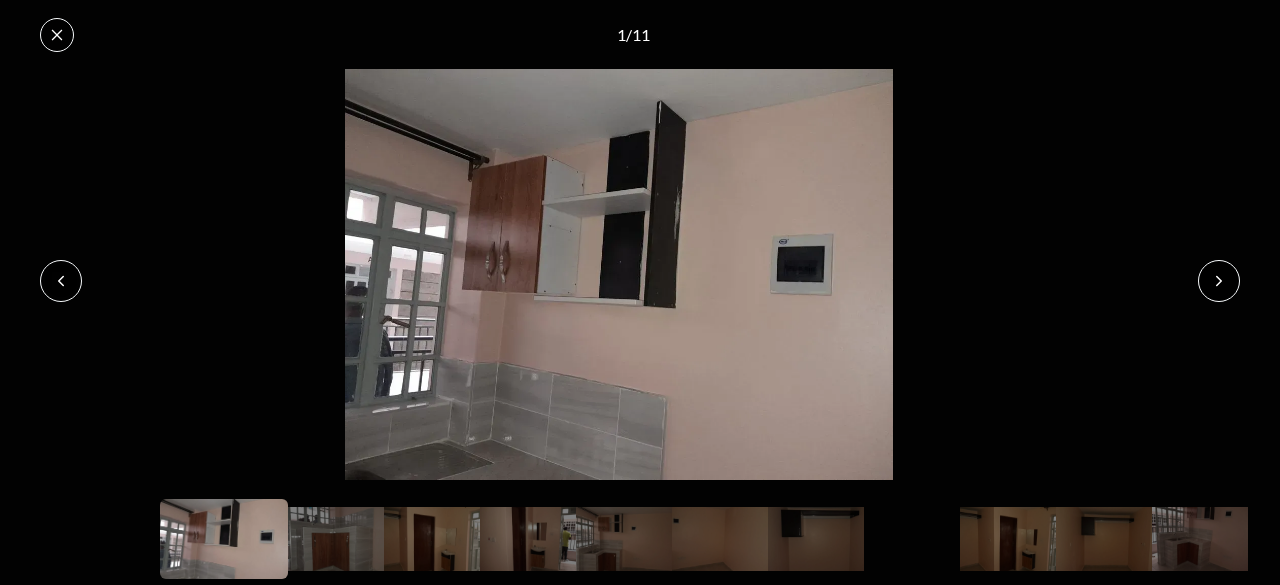 click at bounding box center [1219, 281] 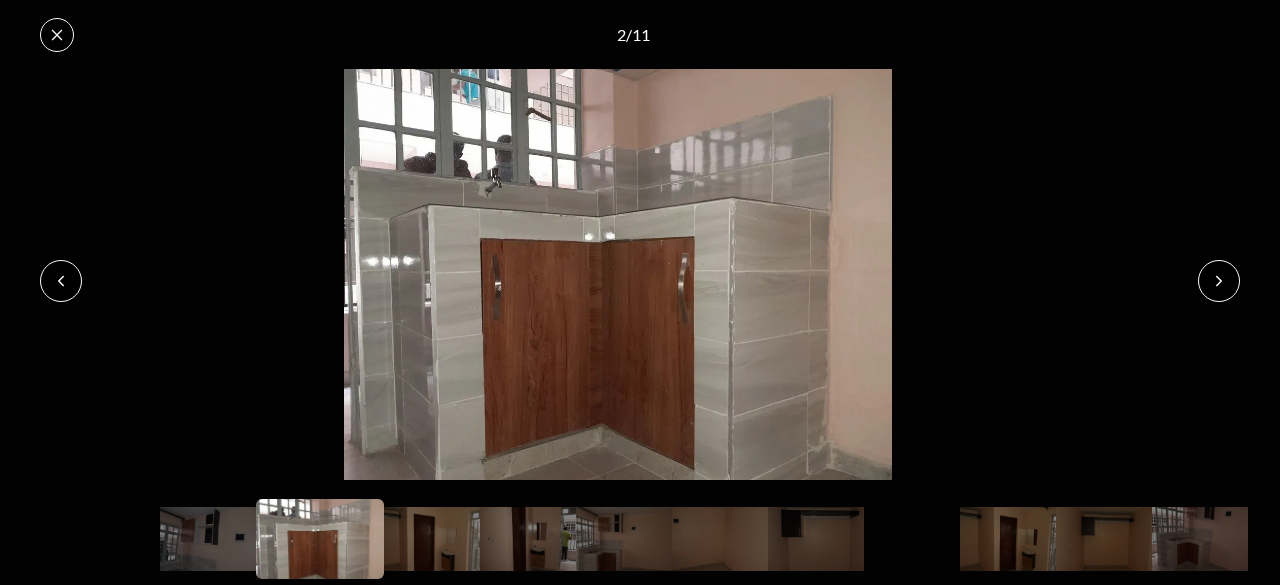 click at bounding box center (1219, 281) 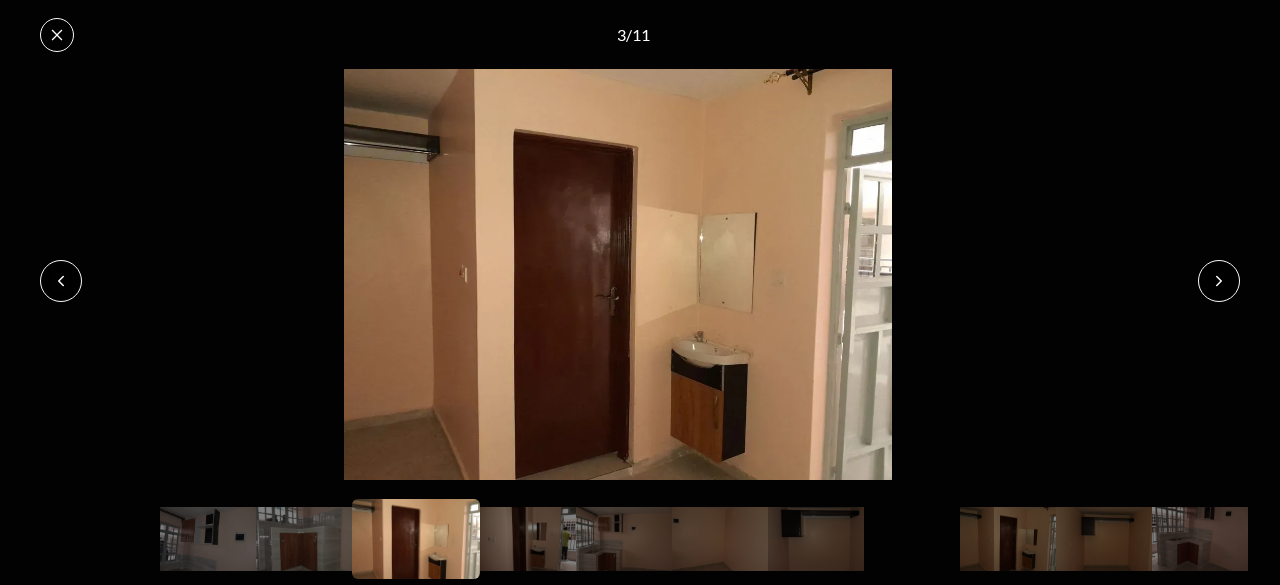 click at bounding box center [1219, 281] 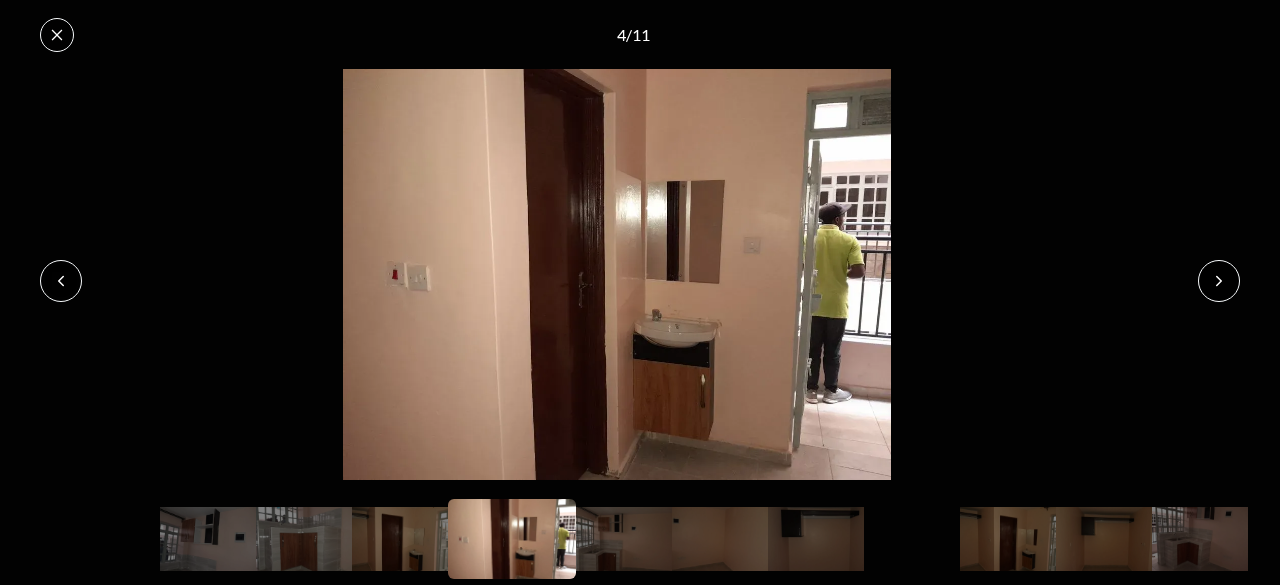 click at bounding box center [1219, 281] 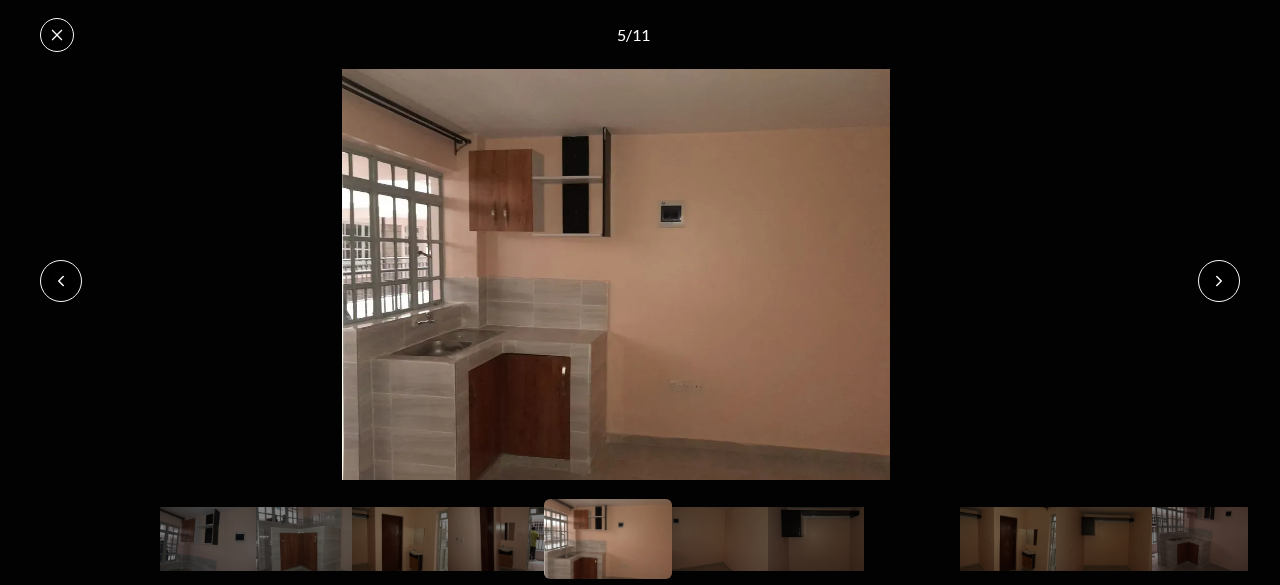 click at bounding box center (1219, 281) 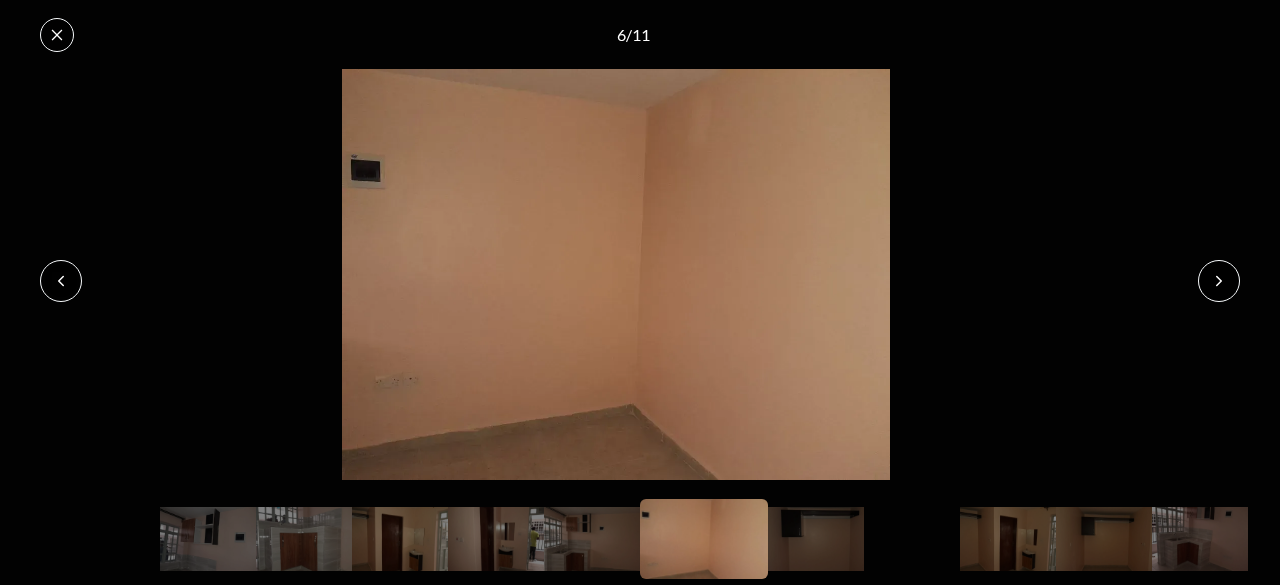 click at bounding box center (1219, 281) 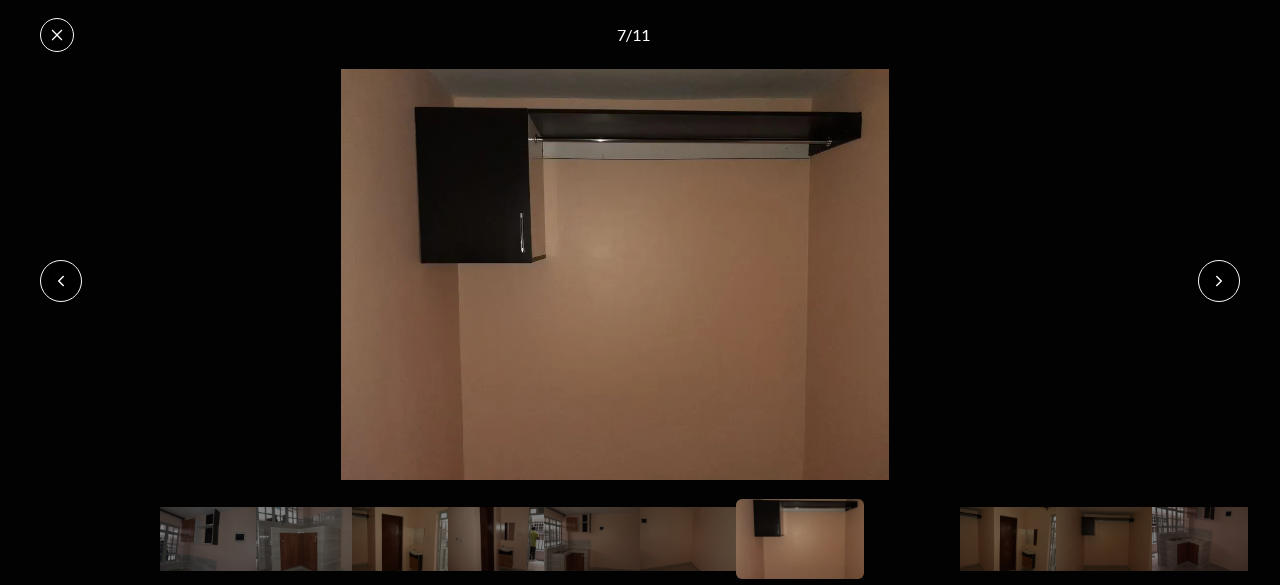 click at bounding box center [1219, 281] 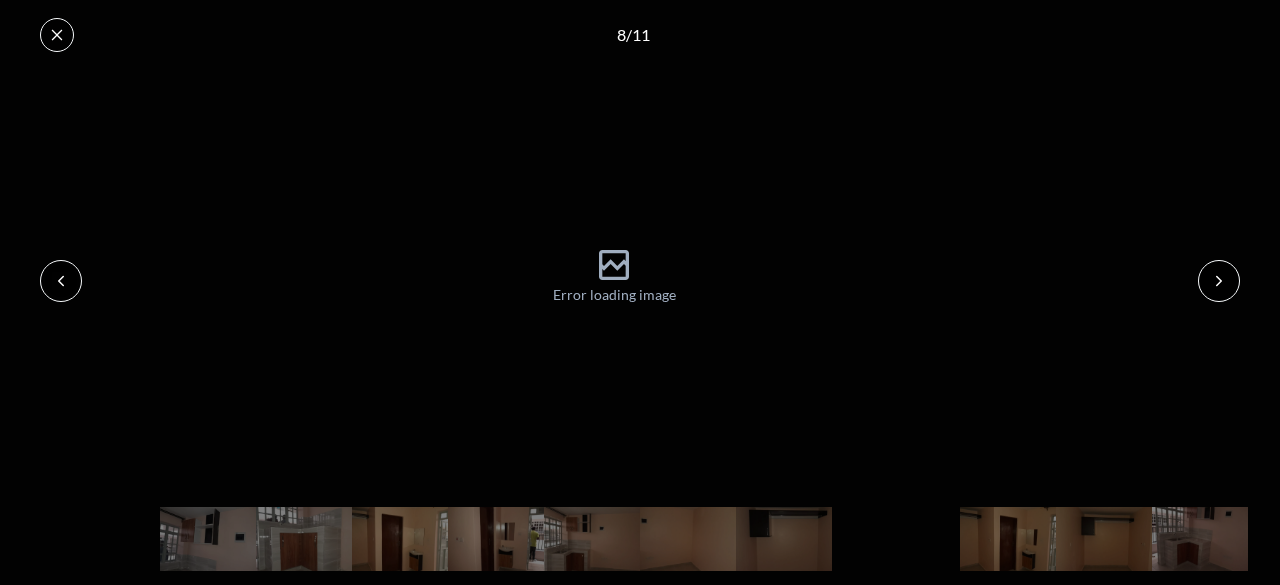click at bounding box center [1219, 281] 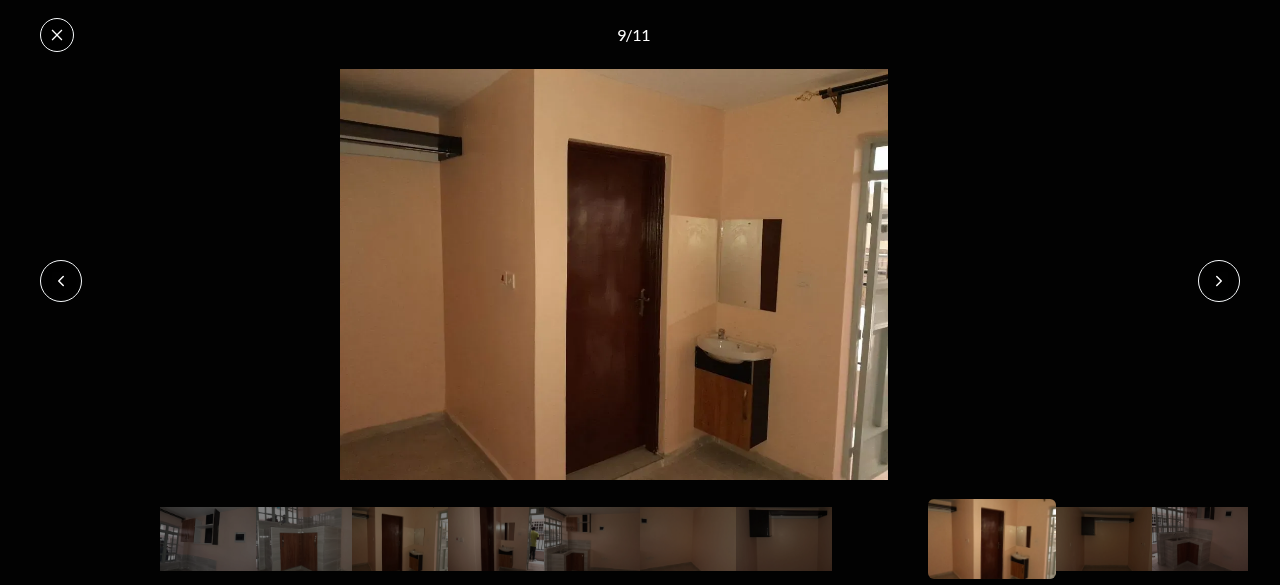 click at bounding box center [57, 35] 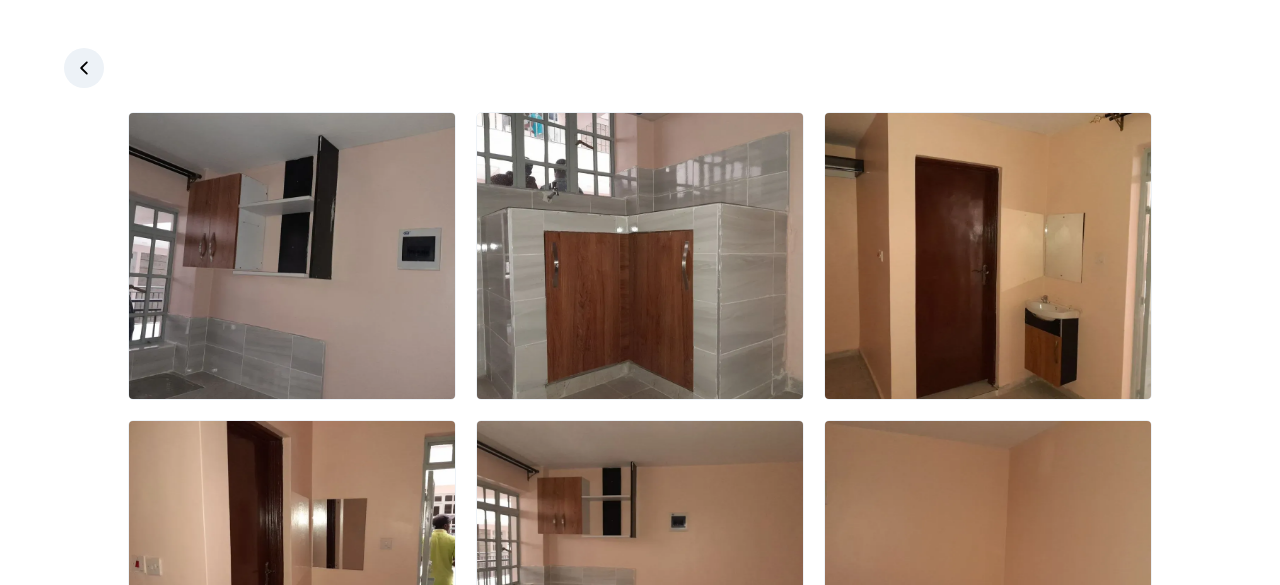 click at bounding box center (84, 68) 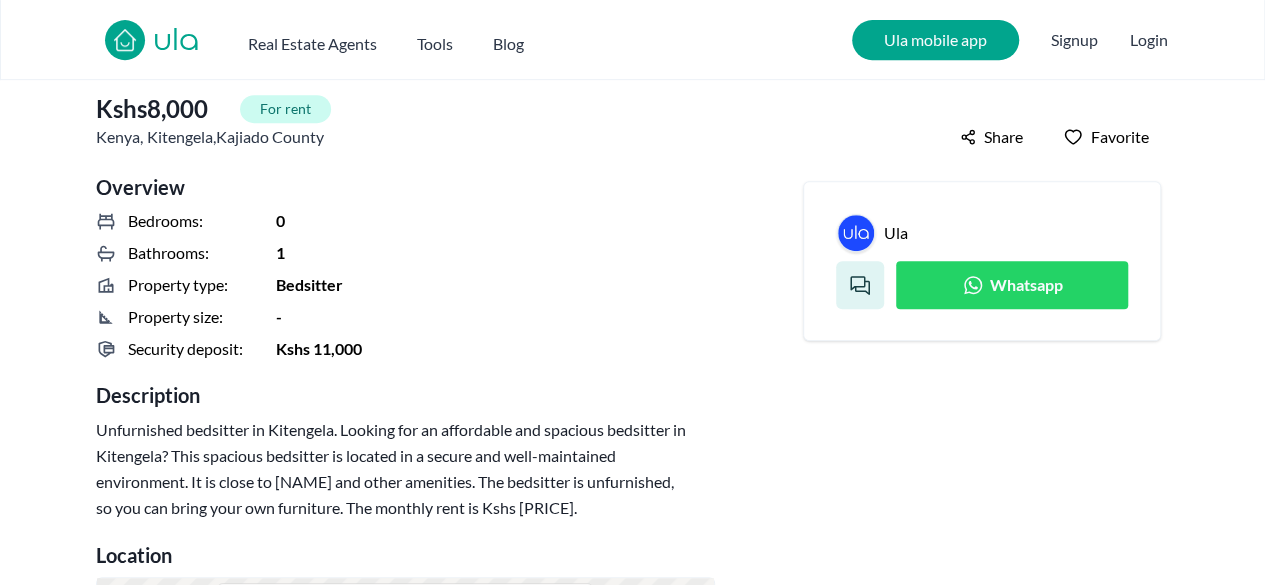 scroll, scrollTop: 520, scrollLeft: 0, axis: vertical 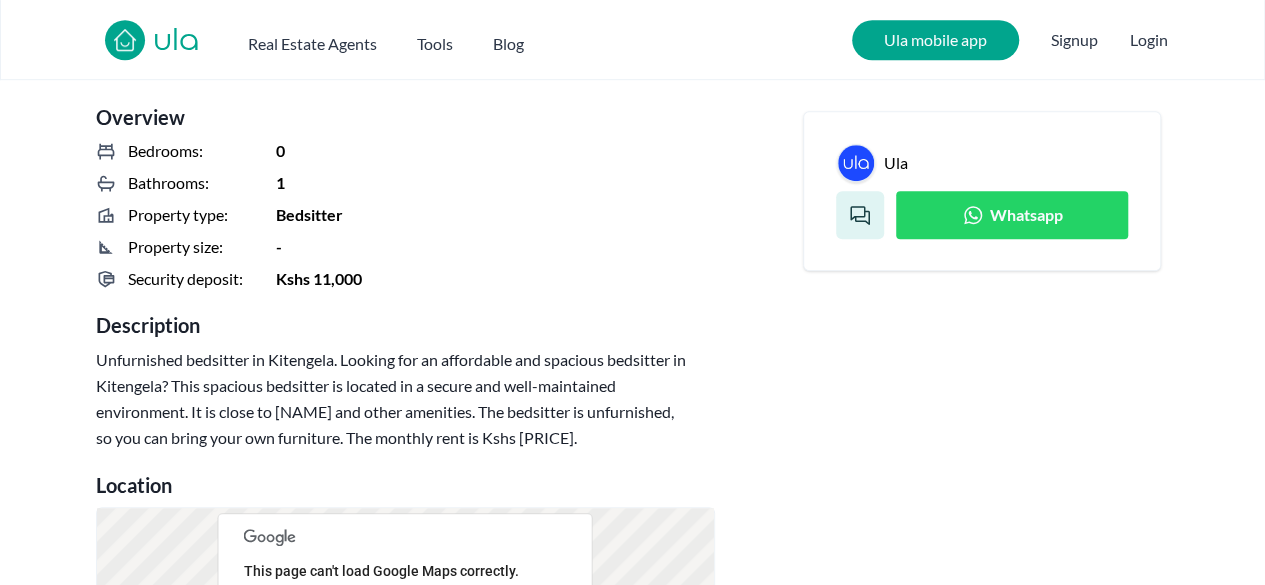 click on "Whatsapp" at bounding box center (1025, 215) 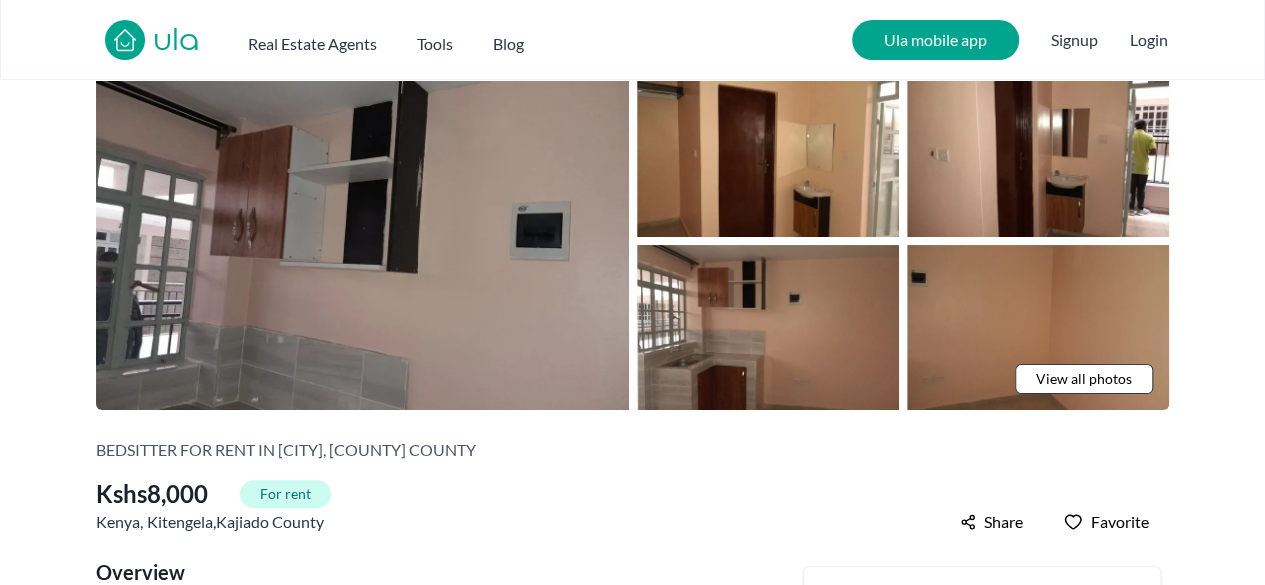 scroll, scrollTop: 0, scrollLeft: 0, axis: both 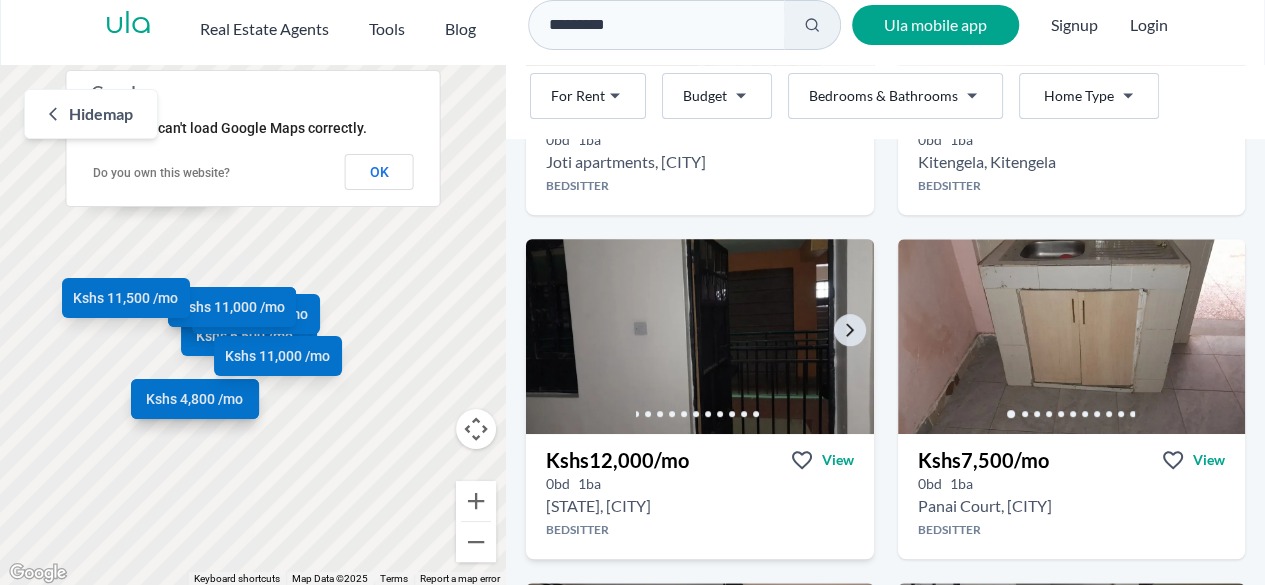 click at bounding box center (699, 336) 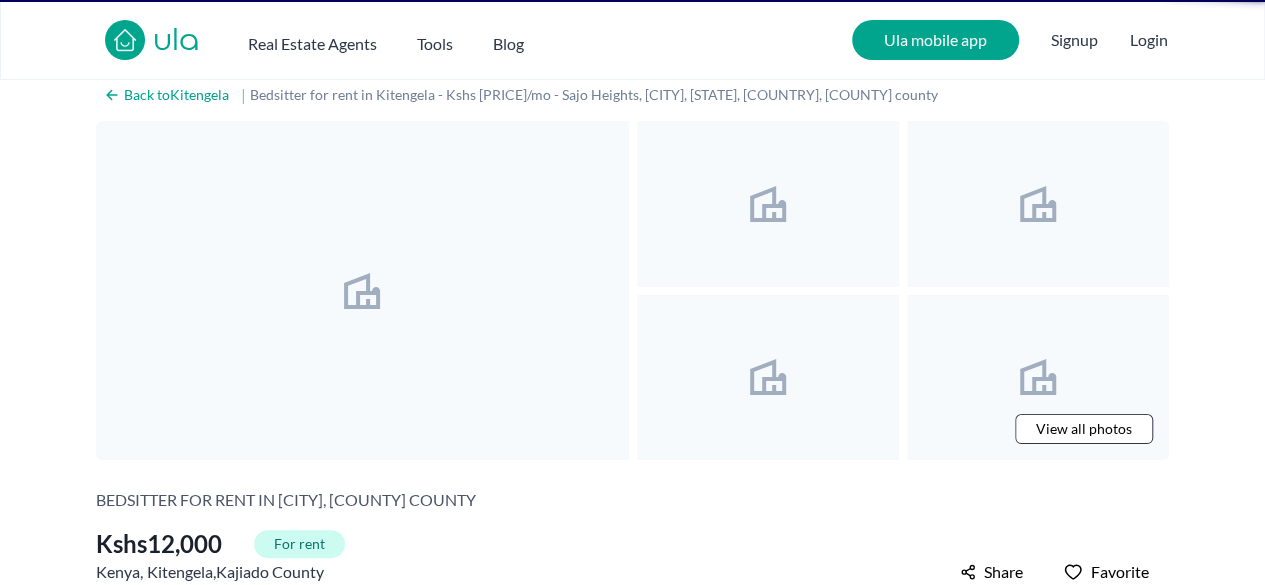 scroll, scrollTop: 0, scrollLeft: 0, axis: both 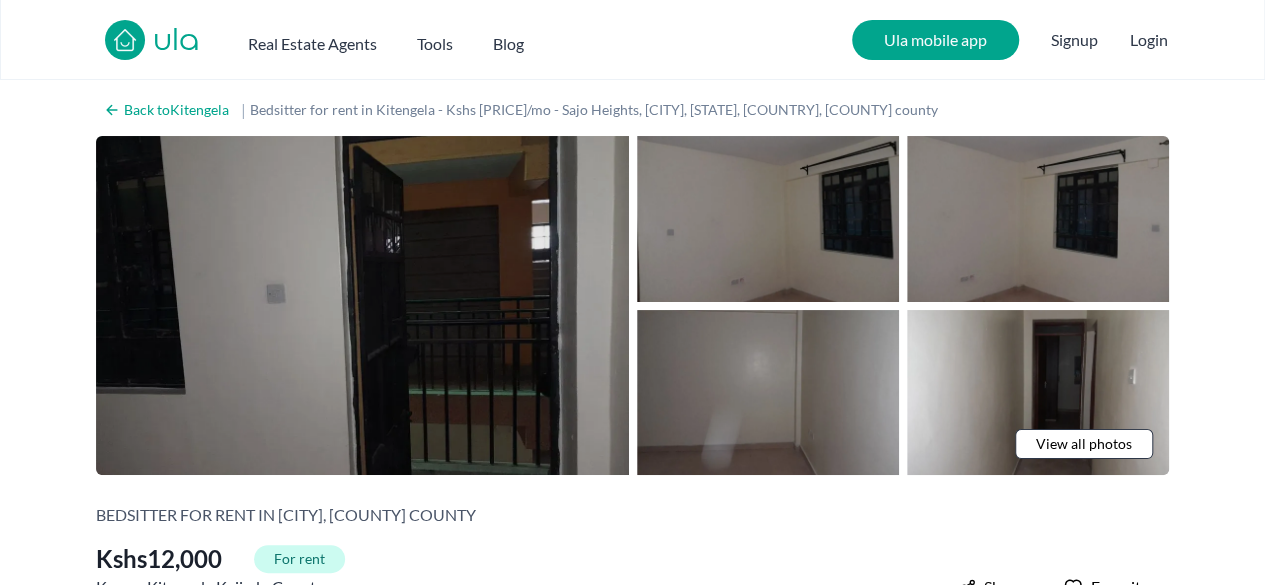 click at bounding box center (362, 305) 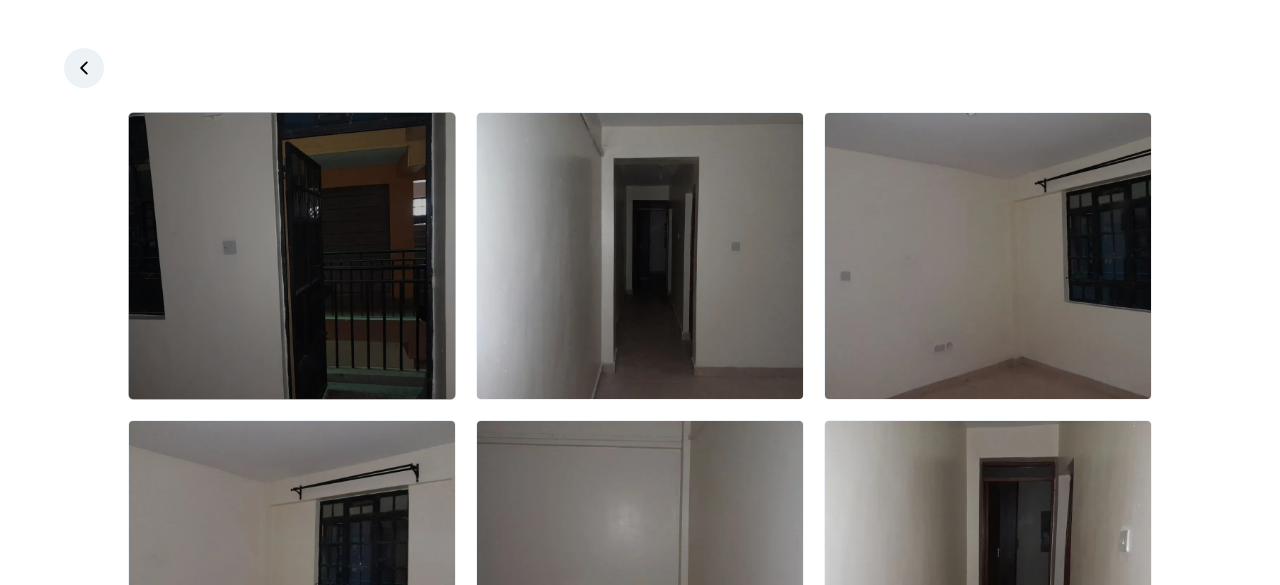 click at bounding box center (292, 256) 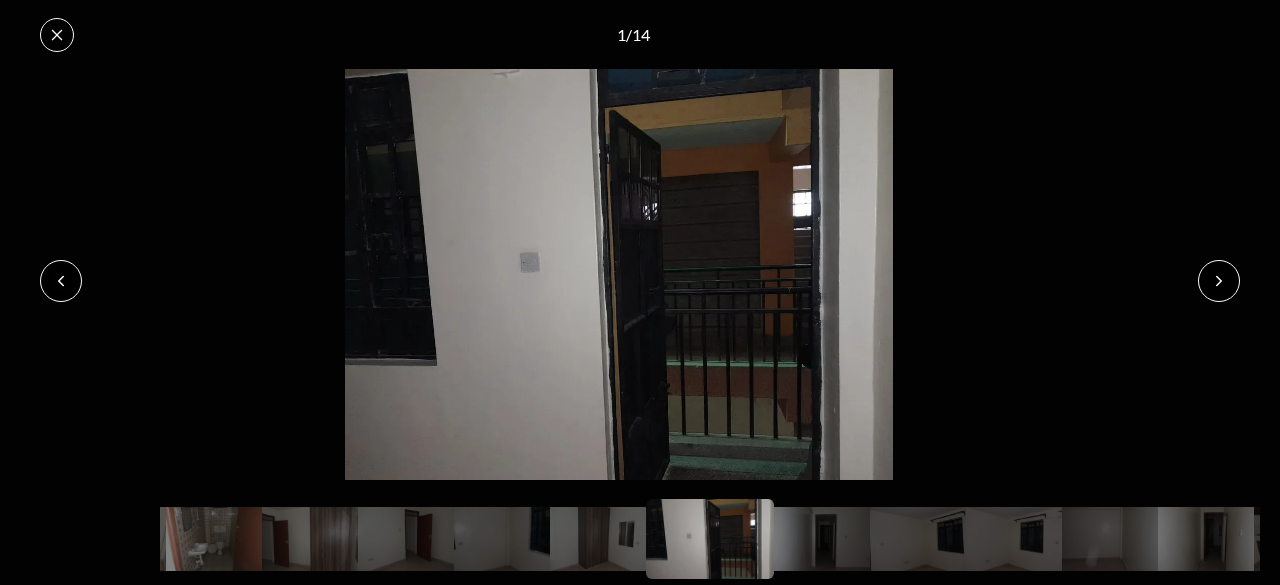 click 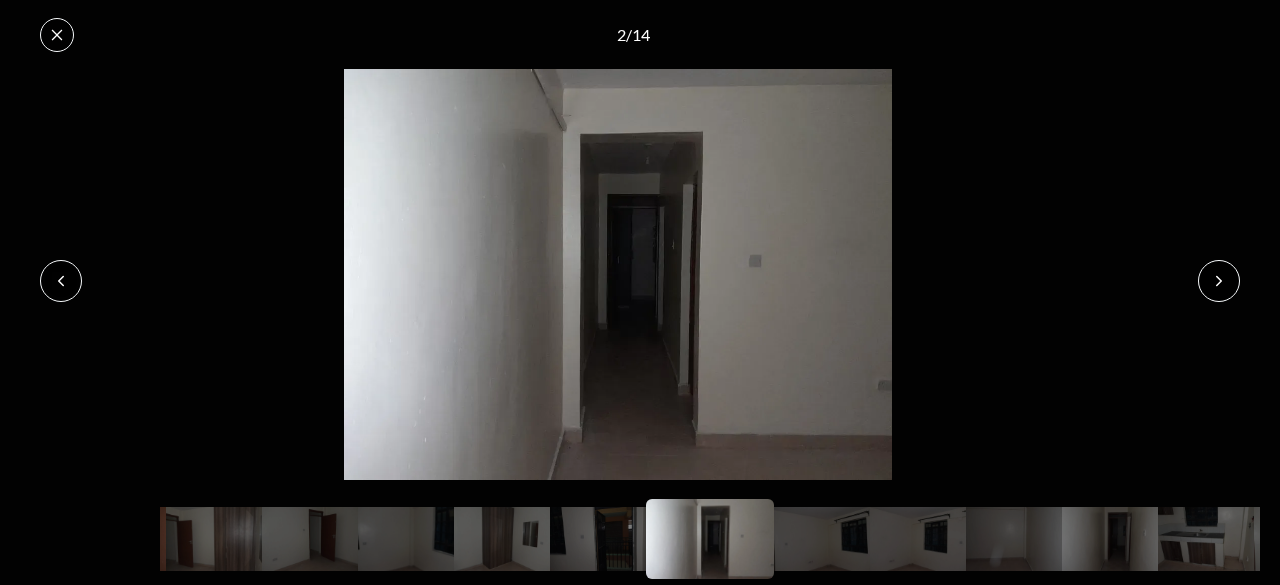 click 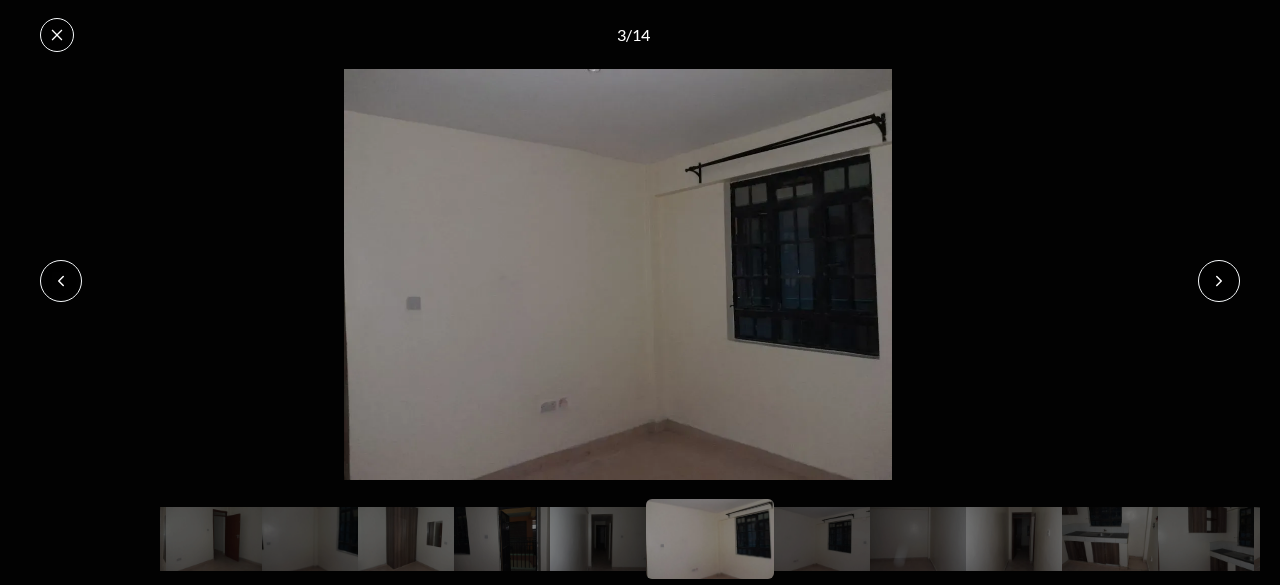 click 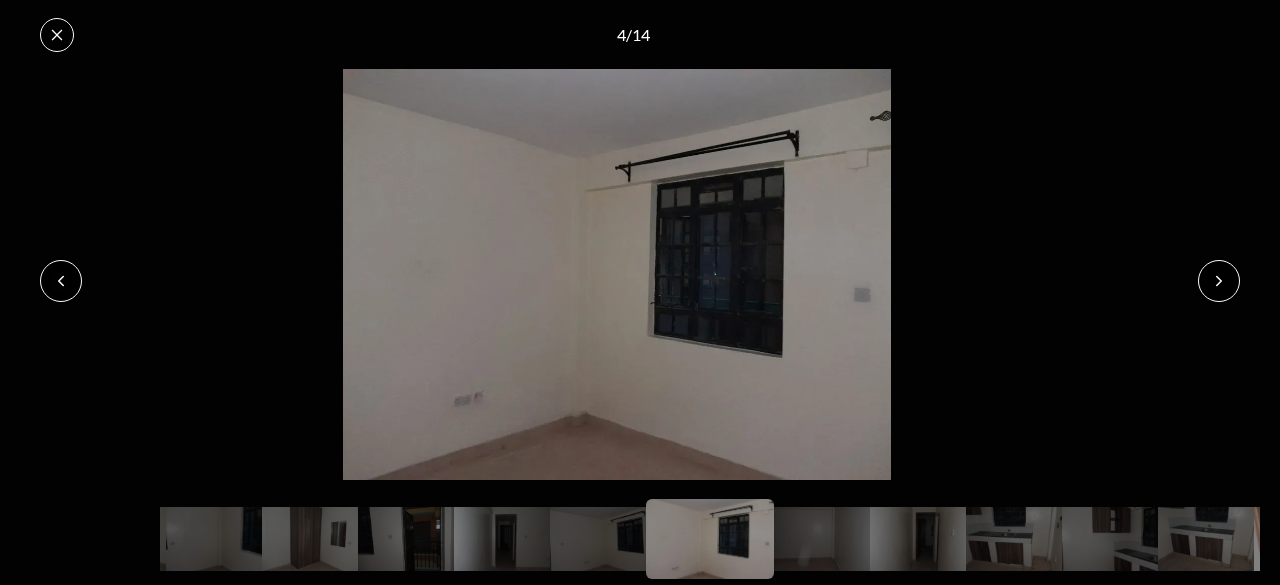 click 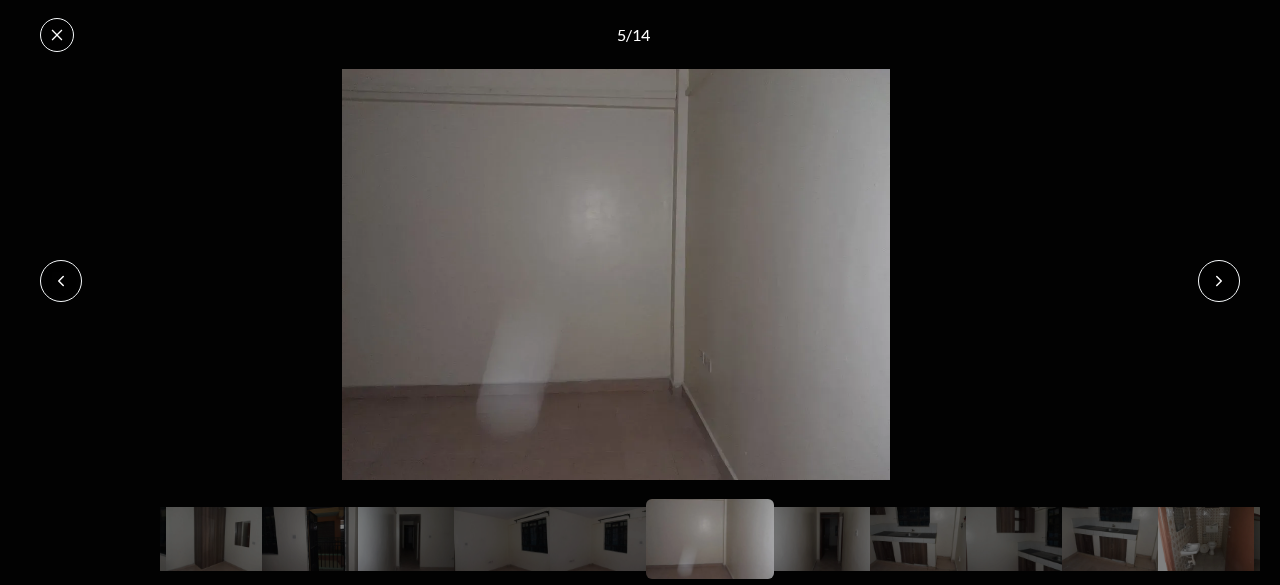 click 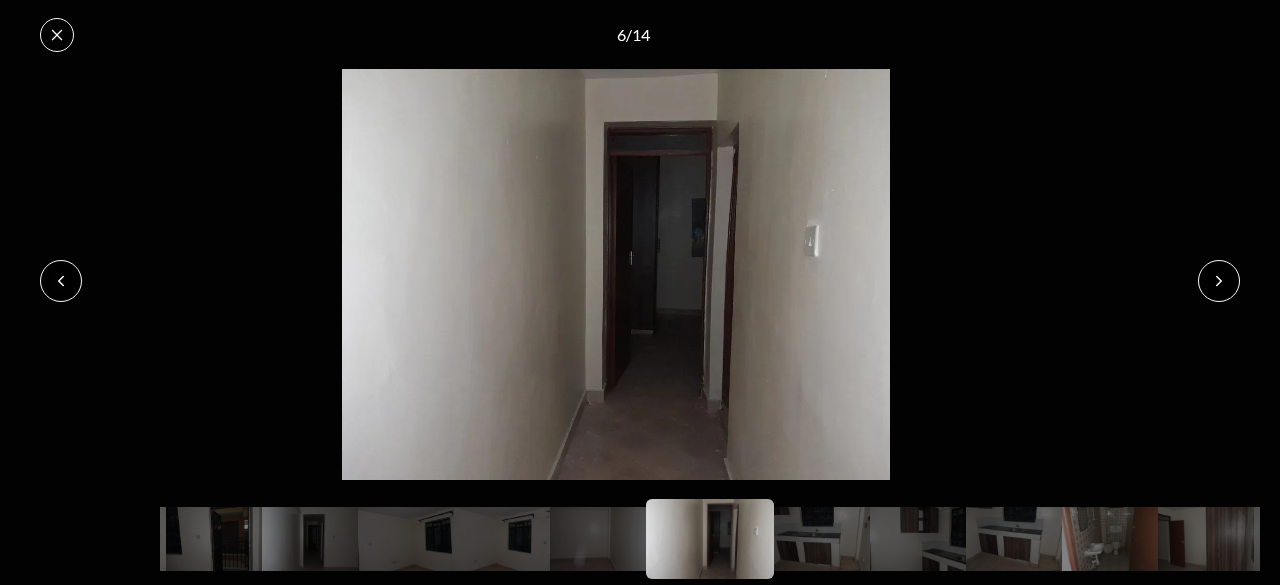 click 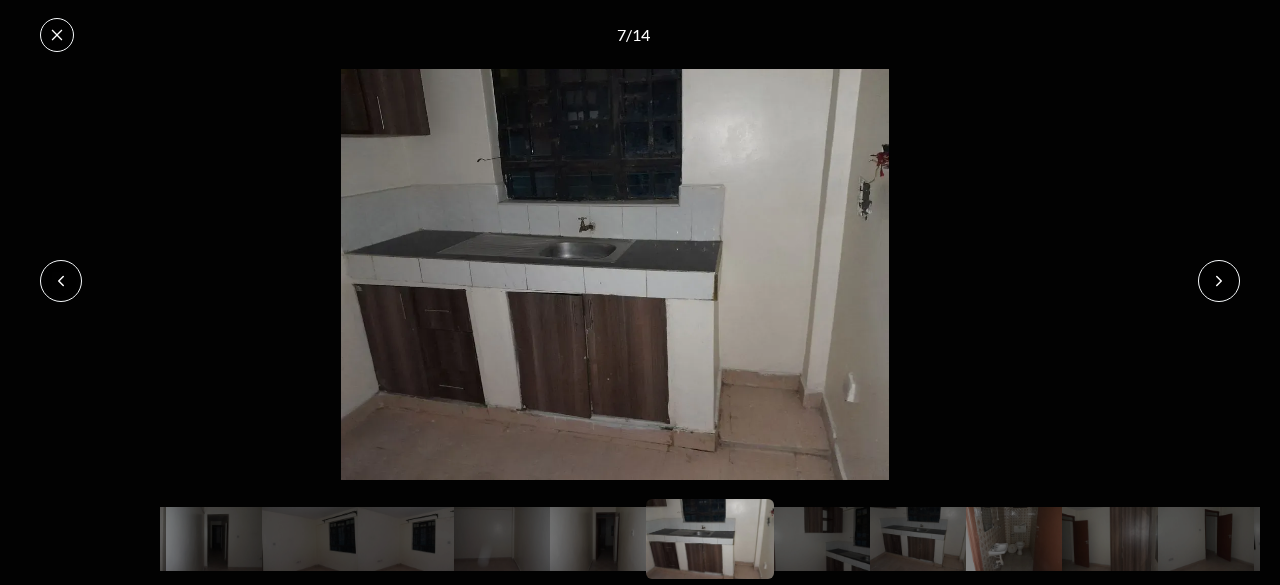 click 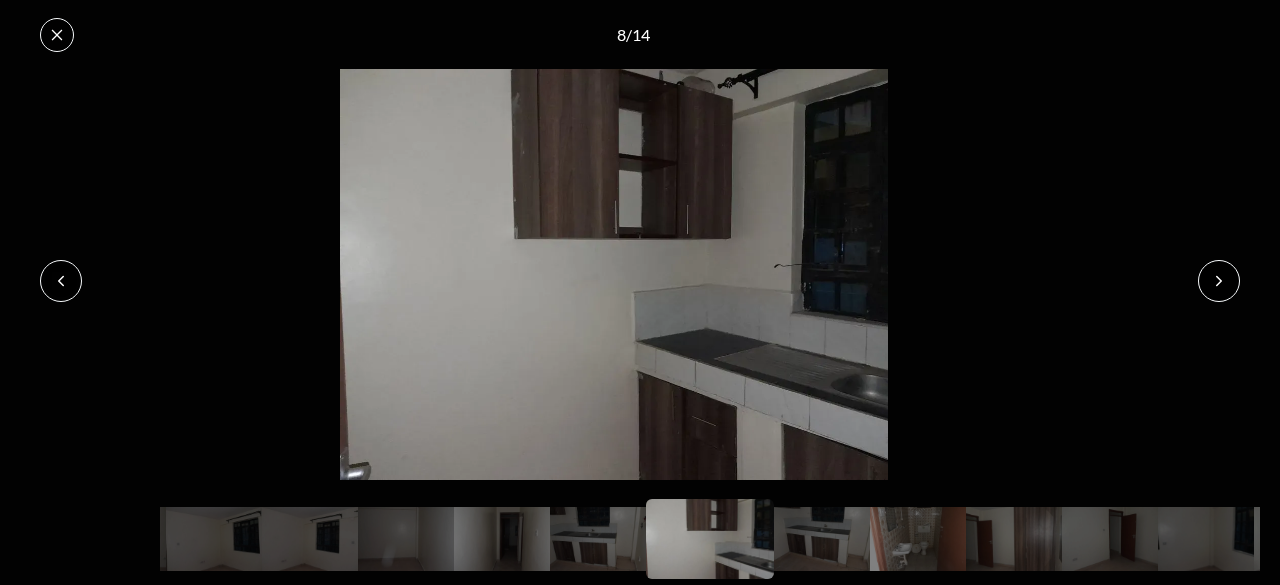 click 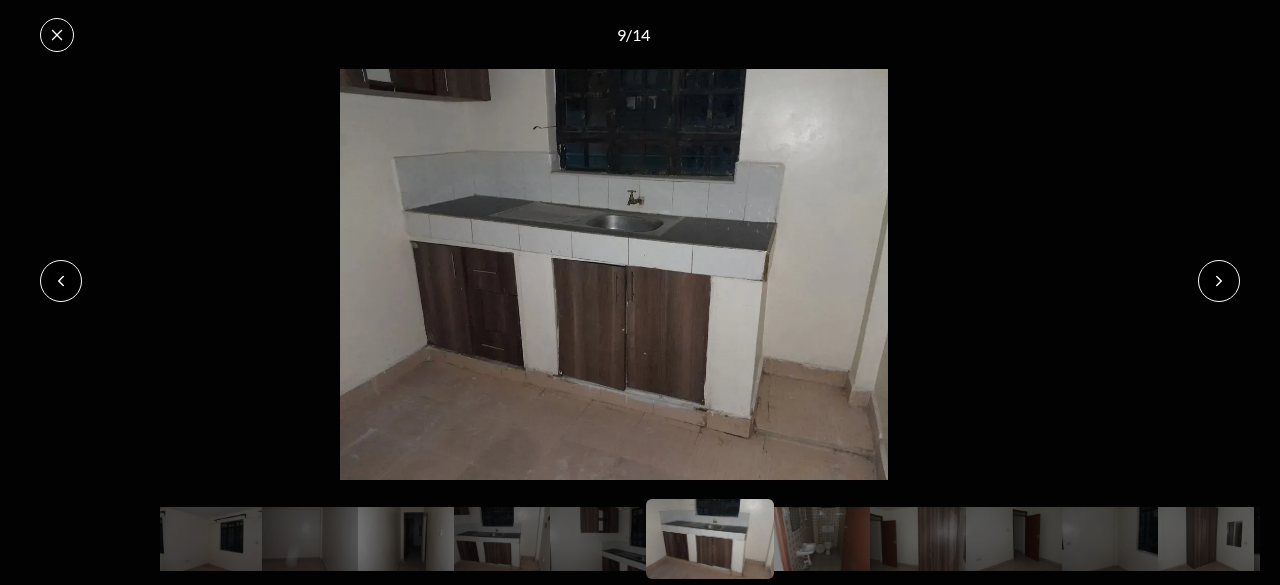 click 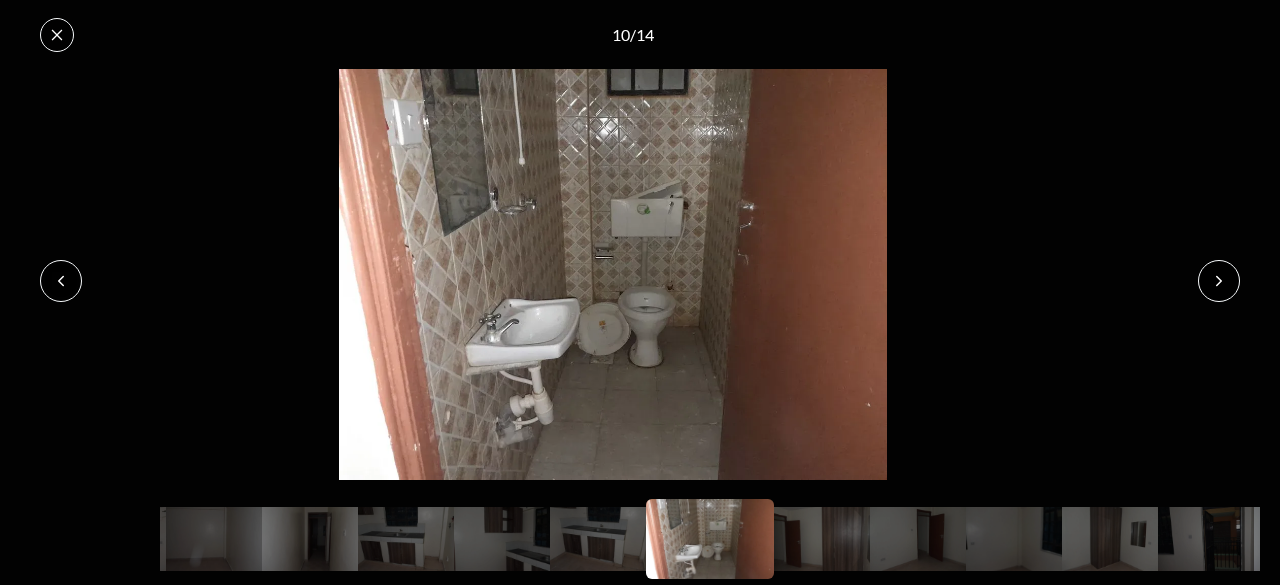click 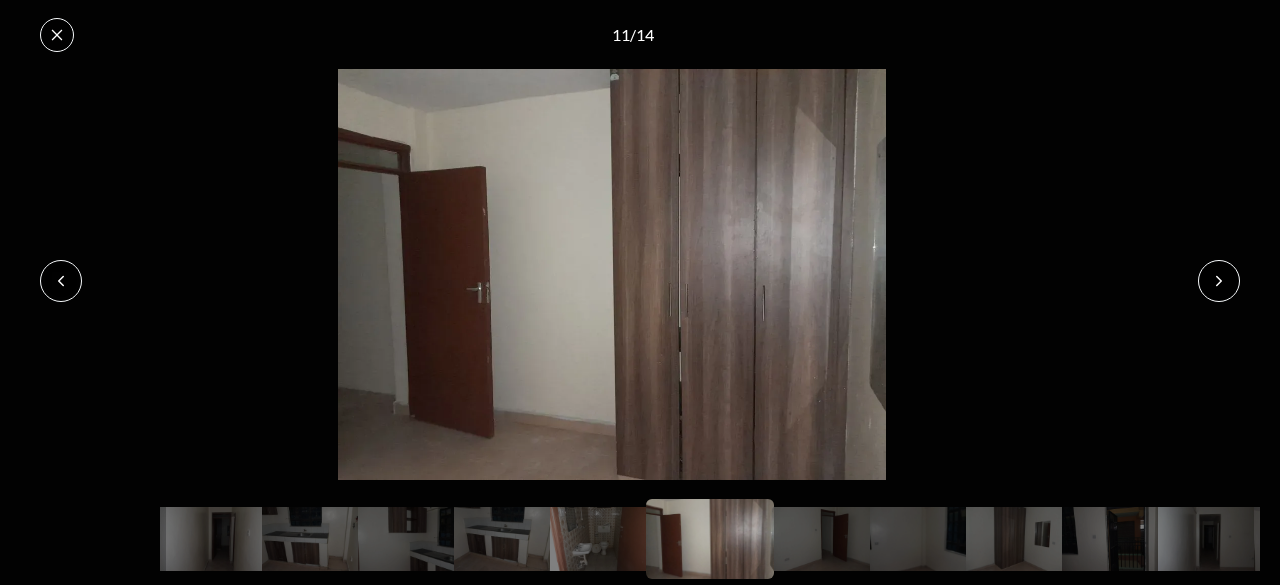 click 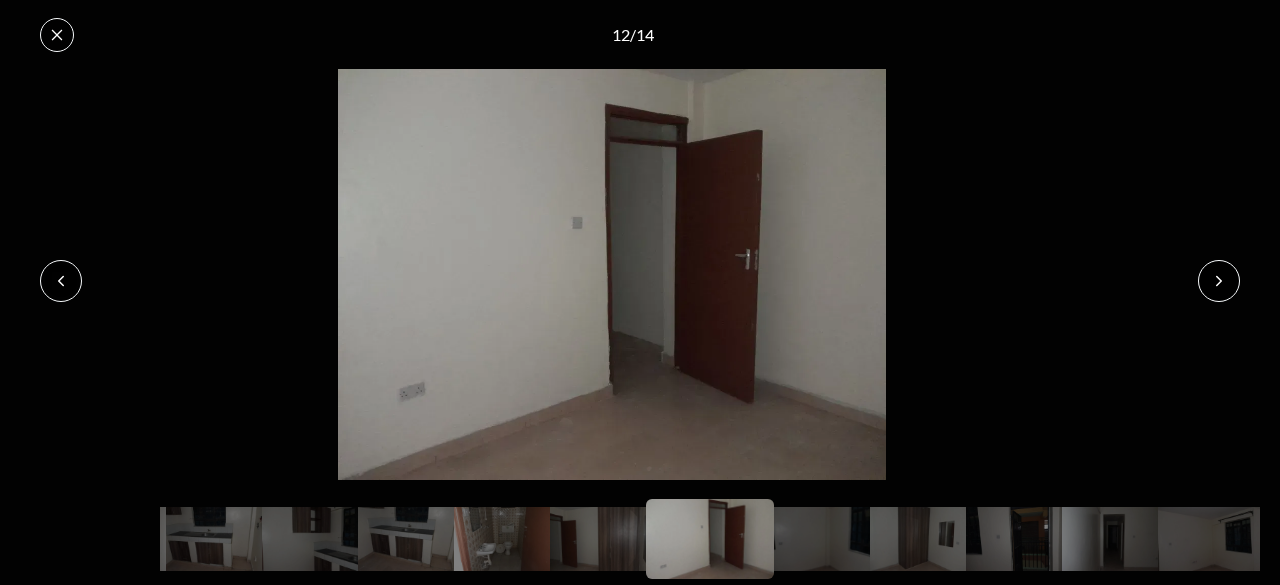 click 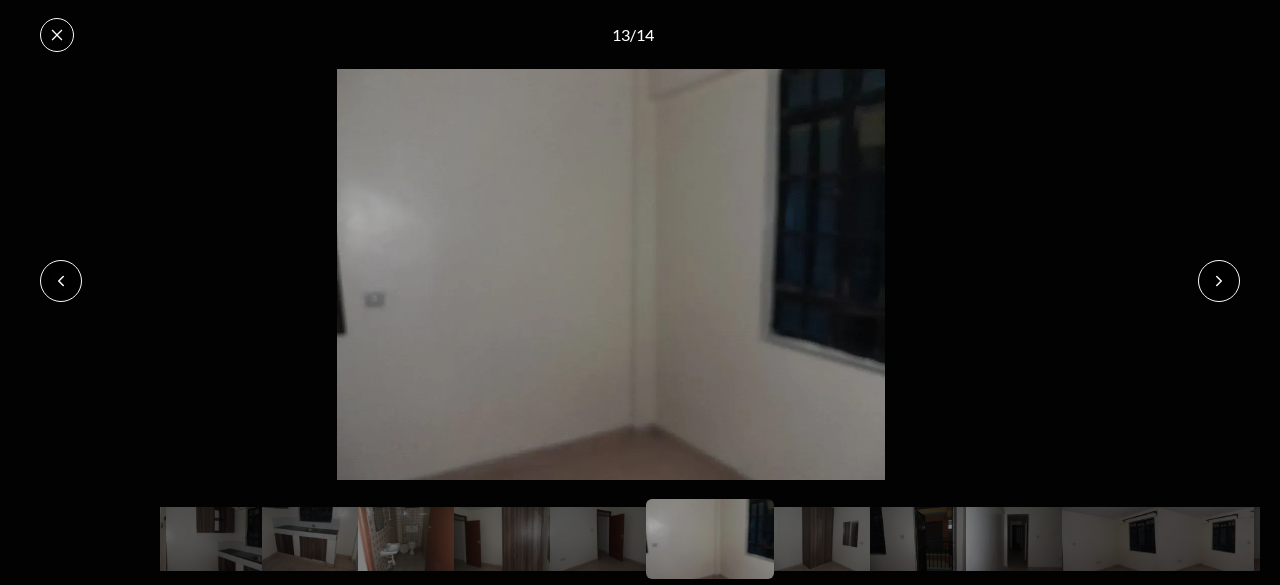 click 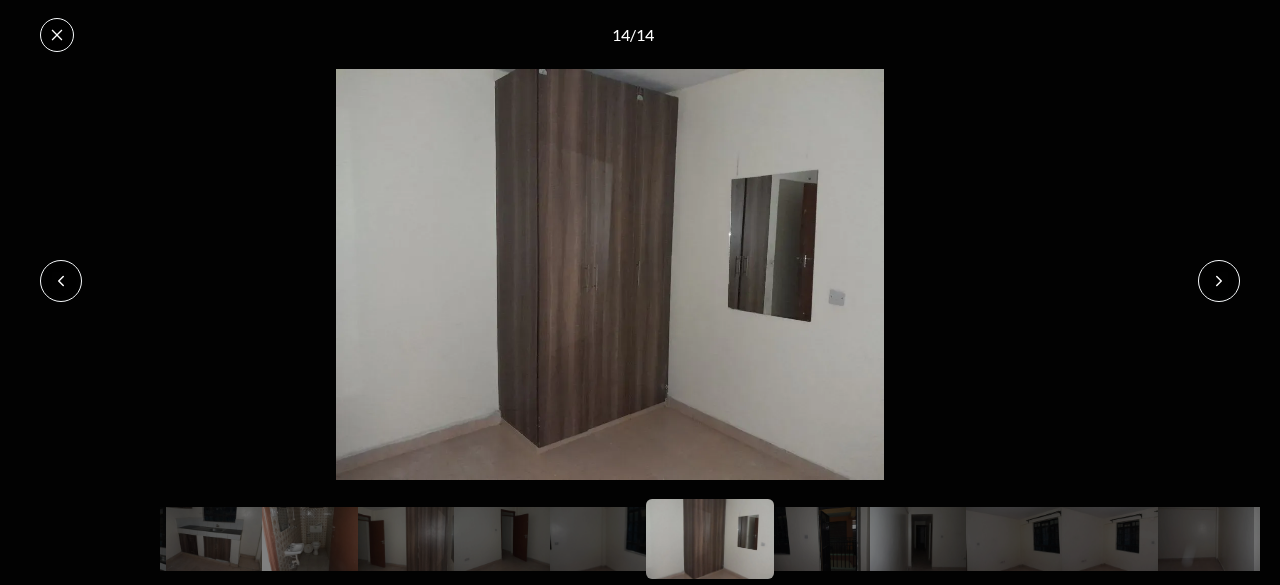 click 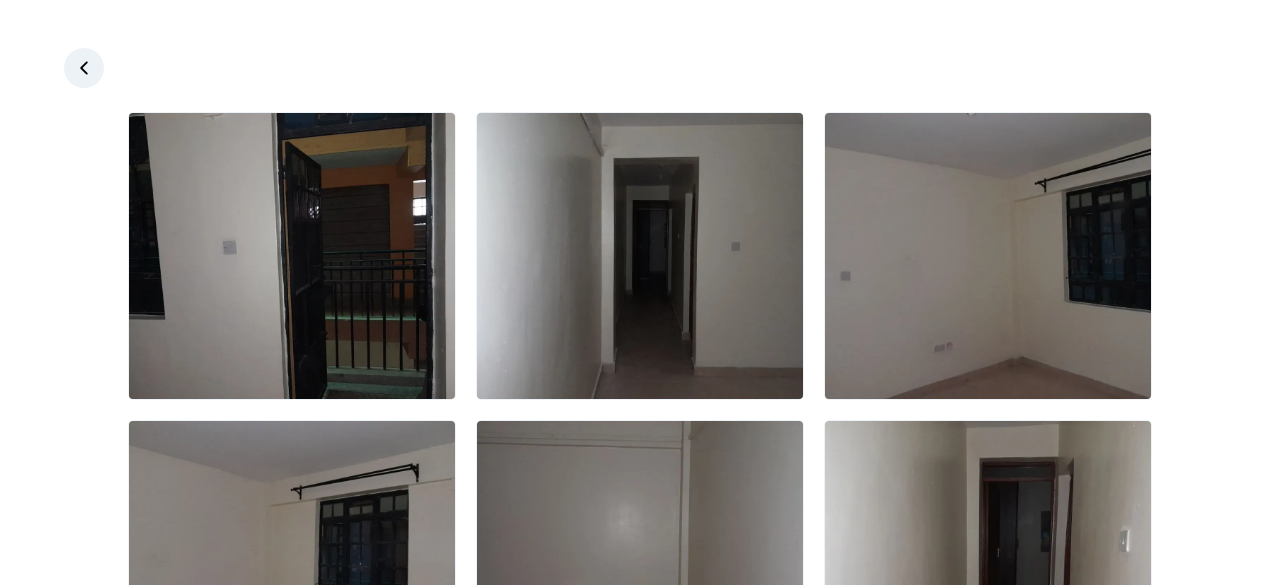 click 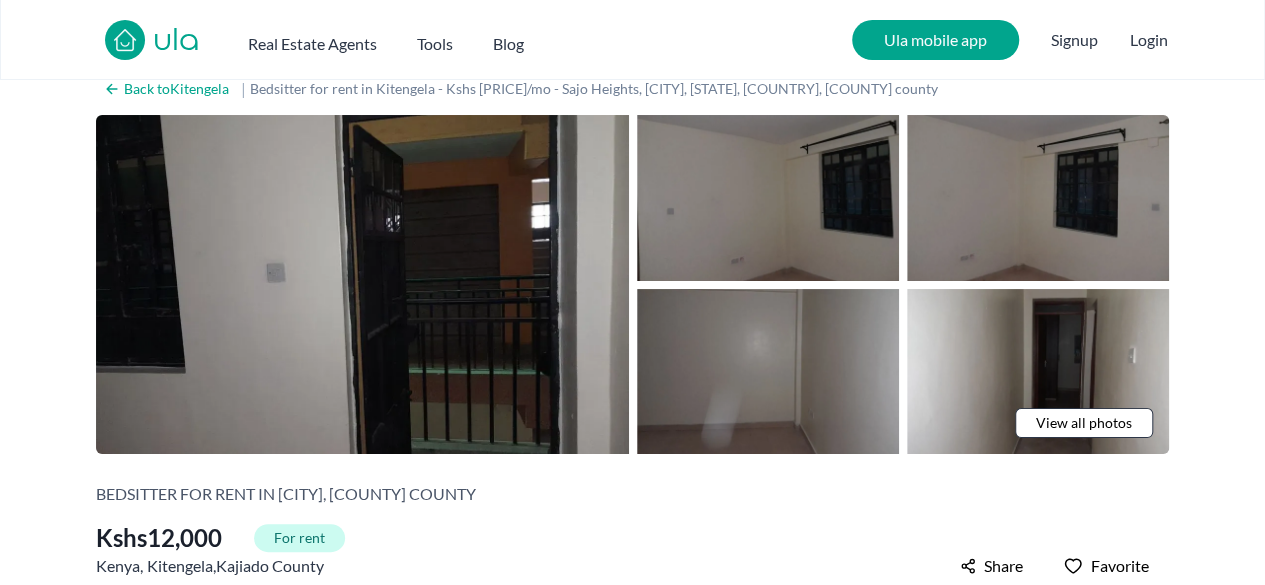 scroll, scrollTop: 0, scrollLeft: 0, axis: both 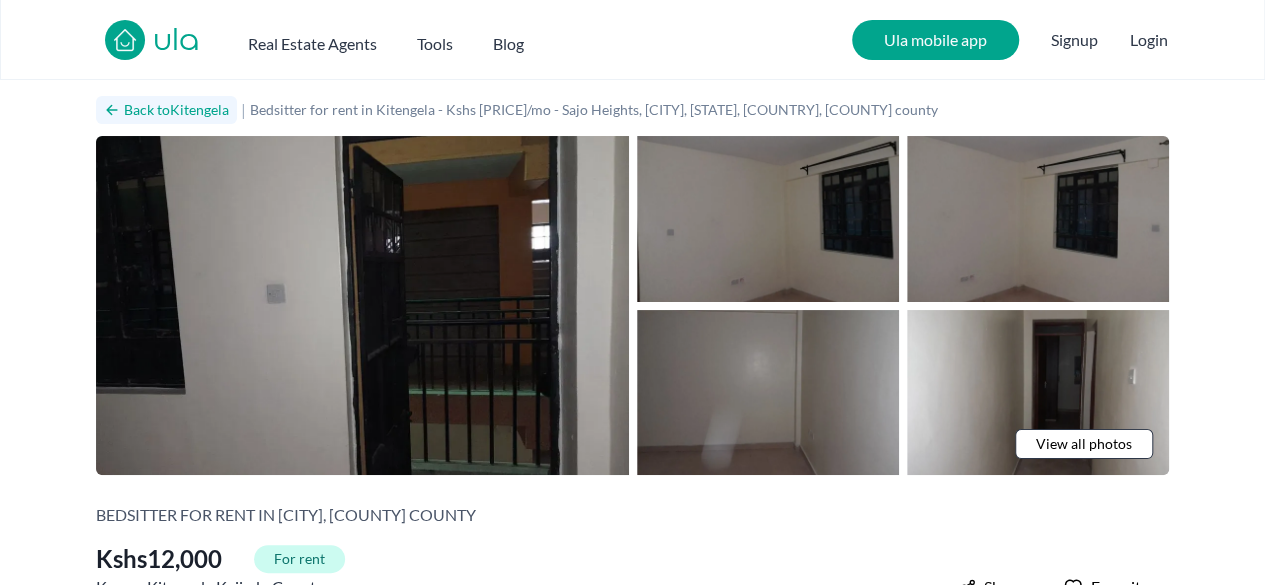 click on "Back to  Kitengela" at bounding box center (166, 110) 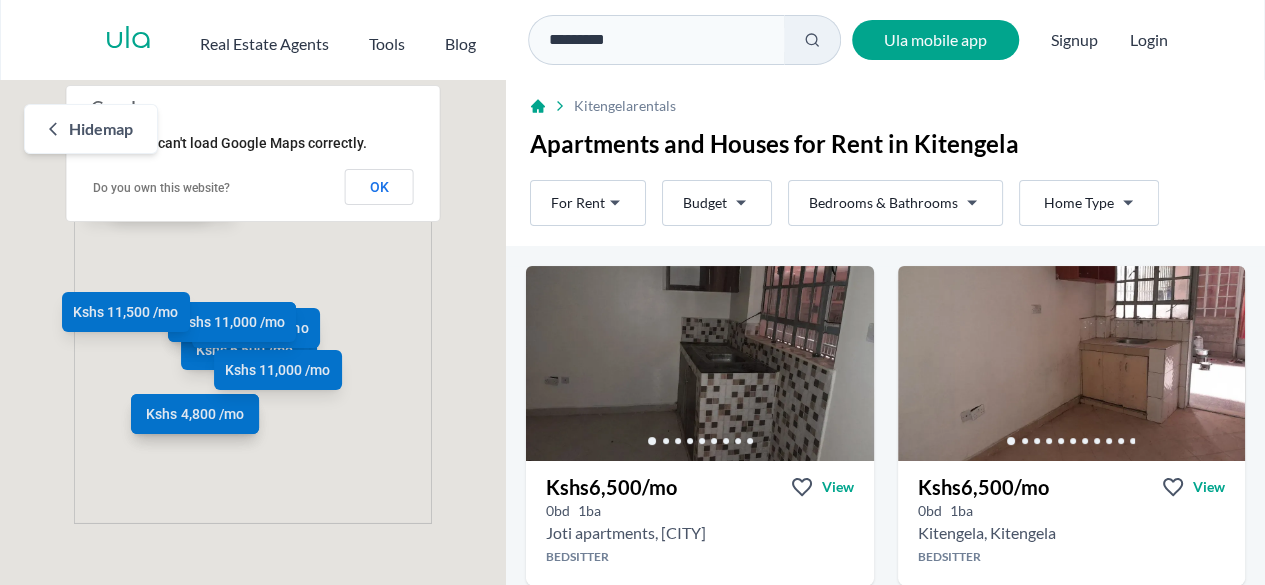 scroll, scrollTop: 15, scrollLeft: 0, axis: vertical 